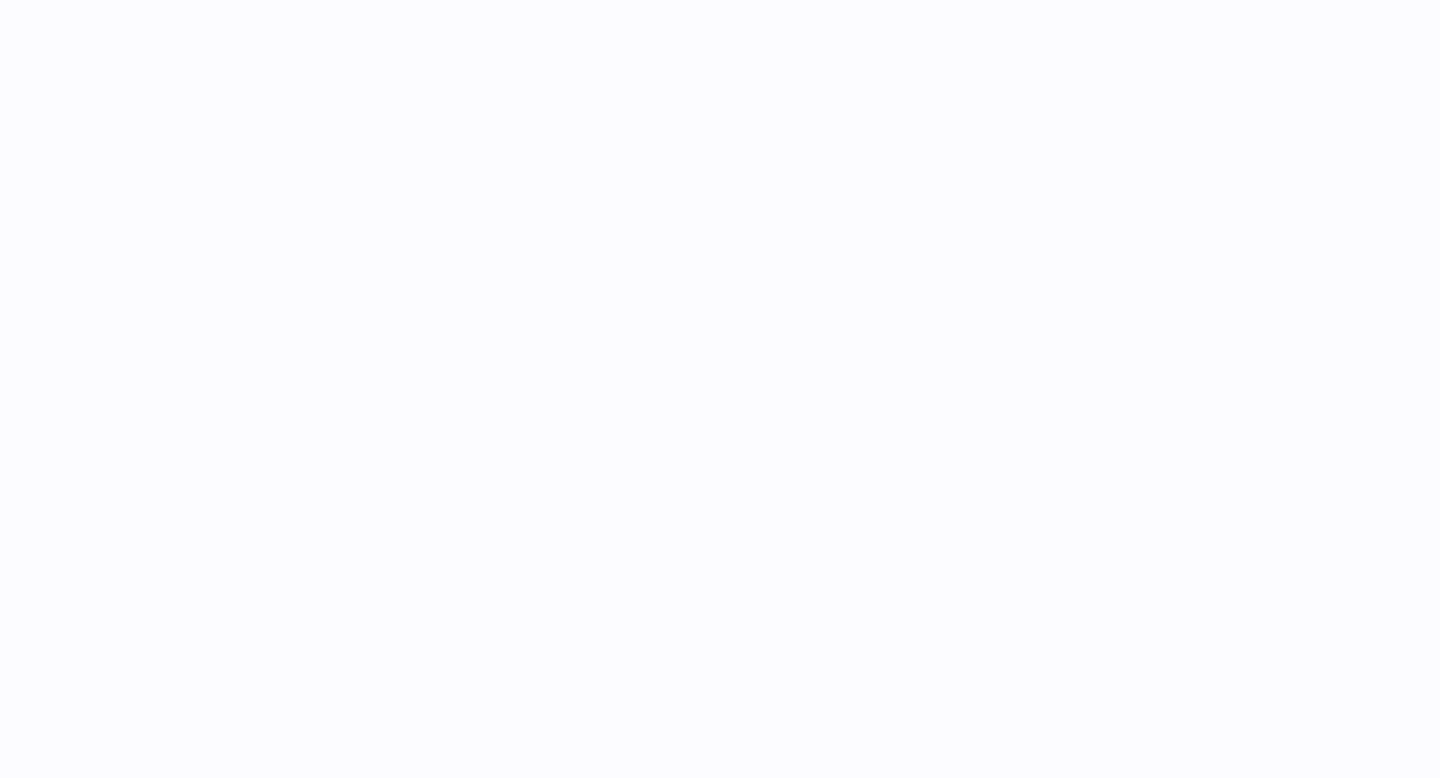 scroll, scrollTop: 0, scrollLeft: 0, axis: both 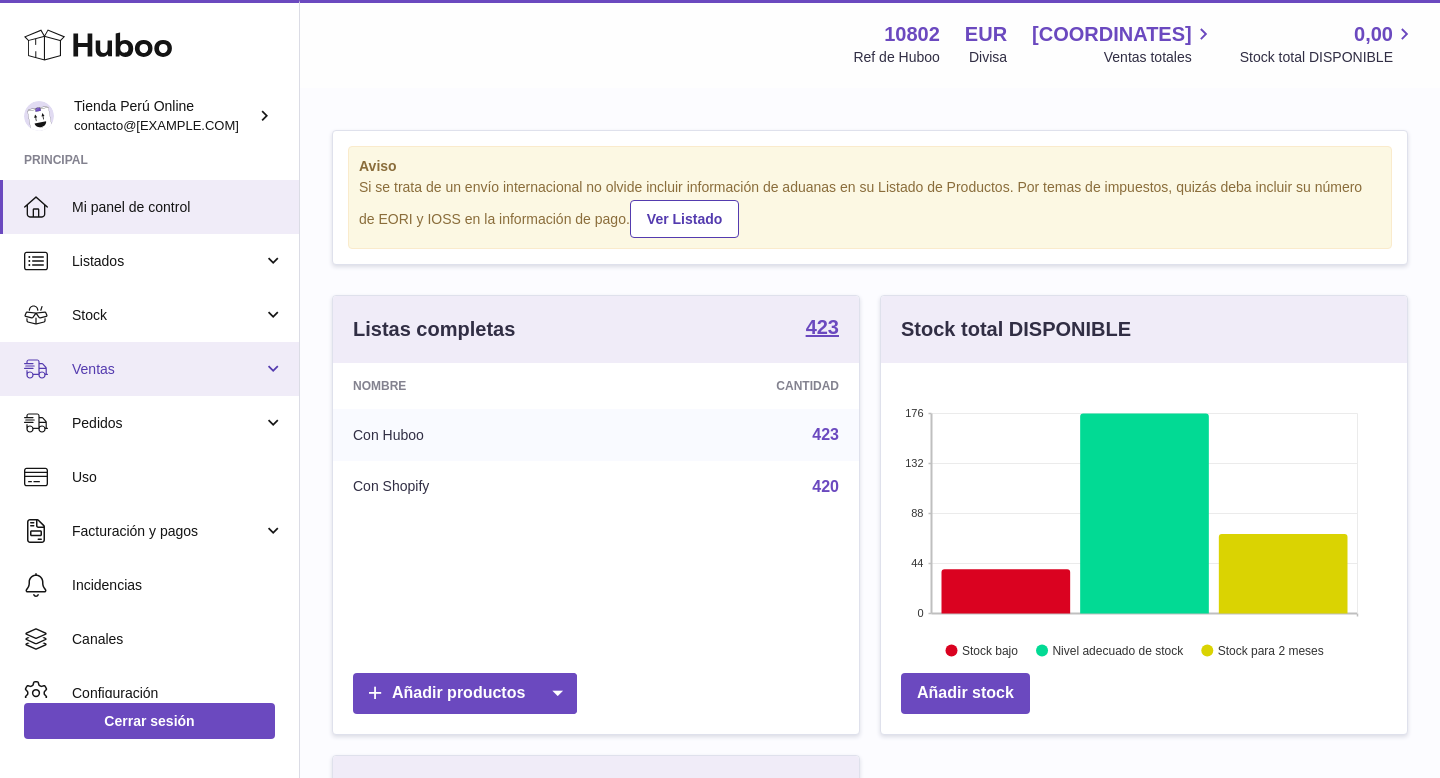 click on "Ventas" at bounding box center [167, 369] 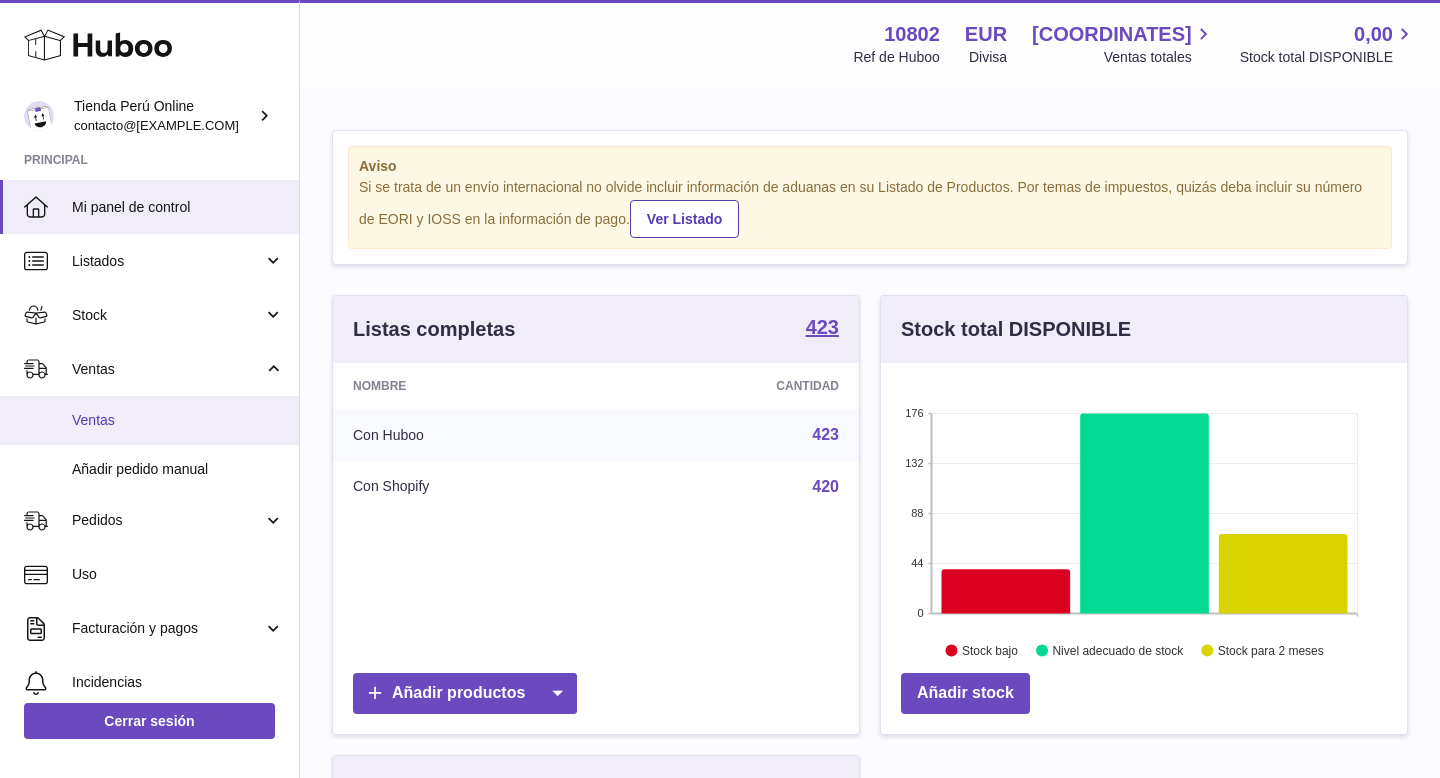 click on "Ventas" at bounding box center [178, 420] 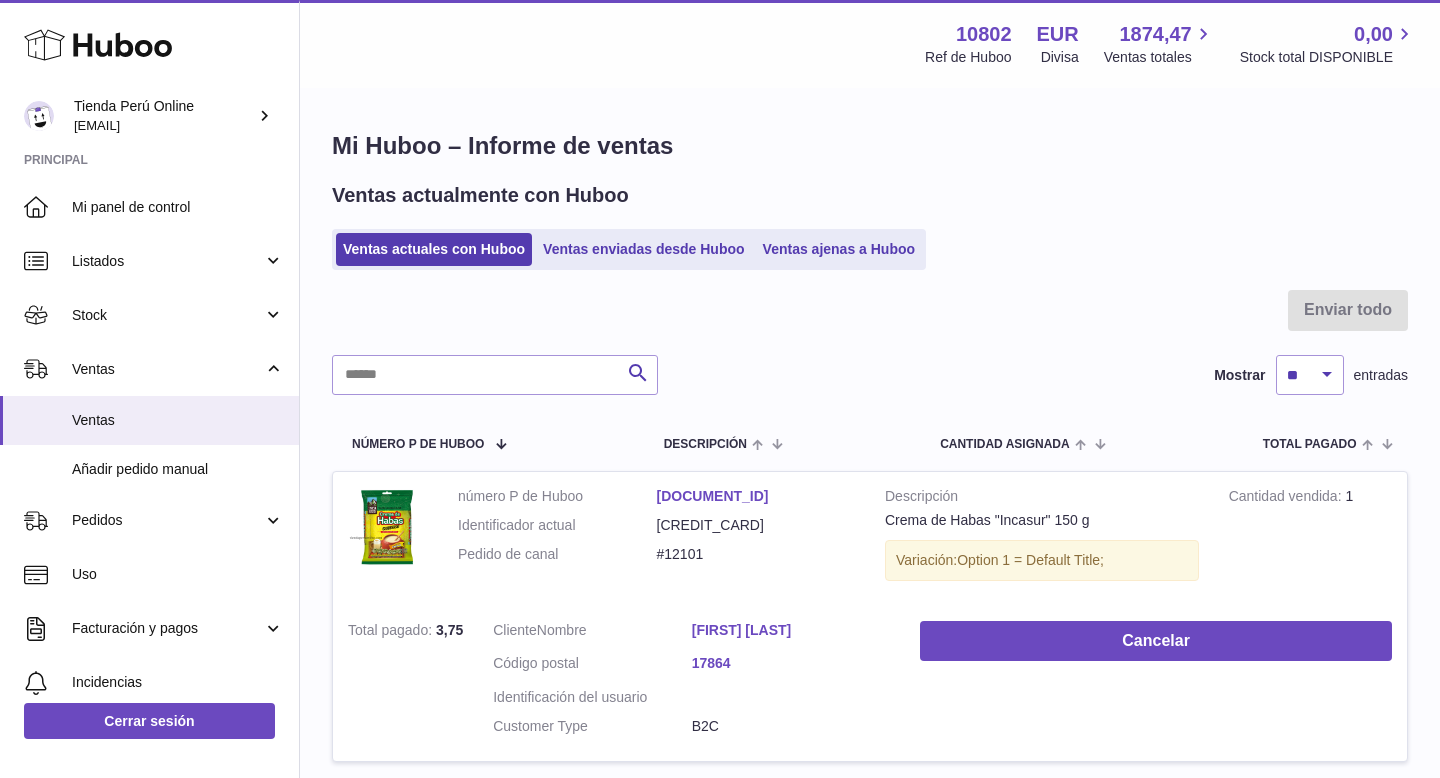 scroll, scrollTop: 0, scrollLeft: 0, axis: both 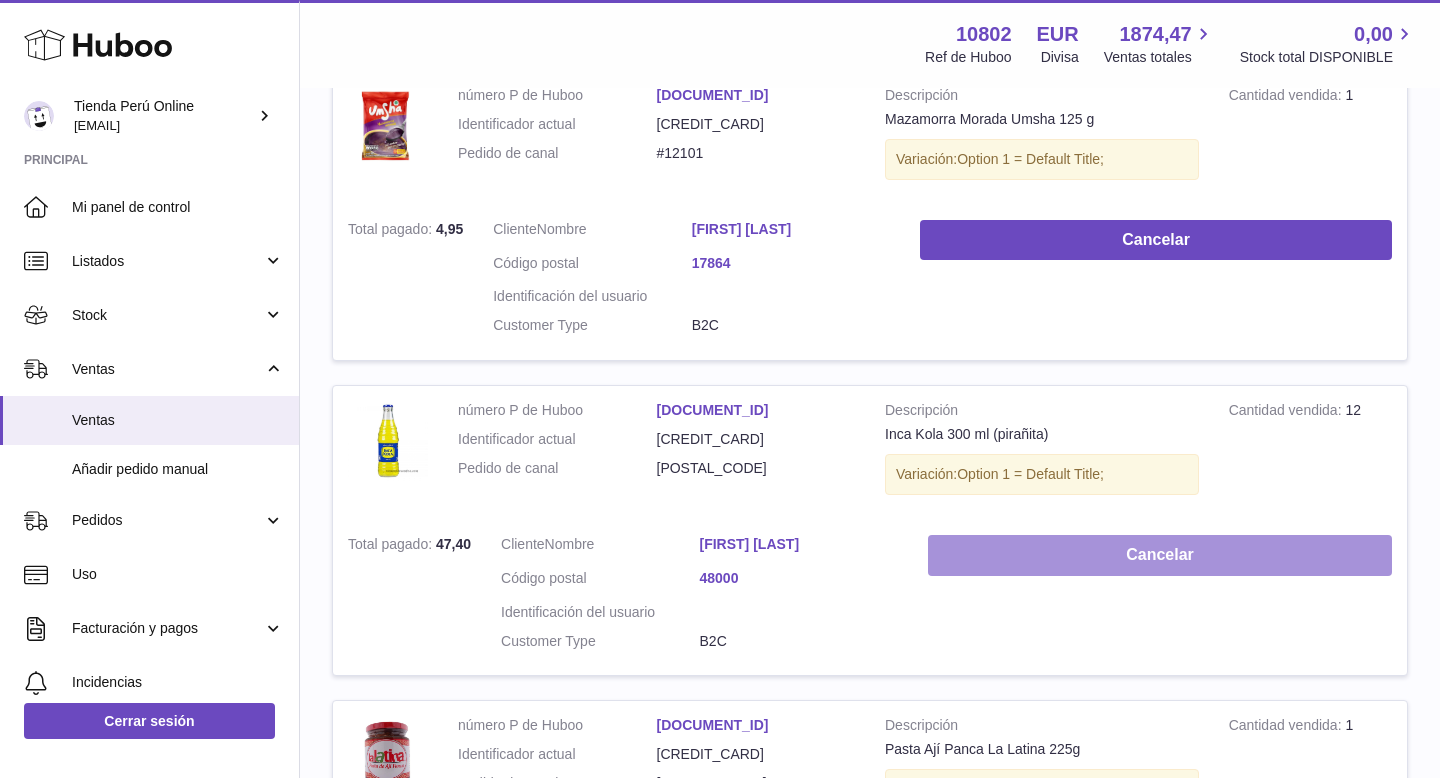 click on "Cancelar" at bounding box center (1160, 555) 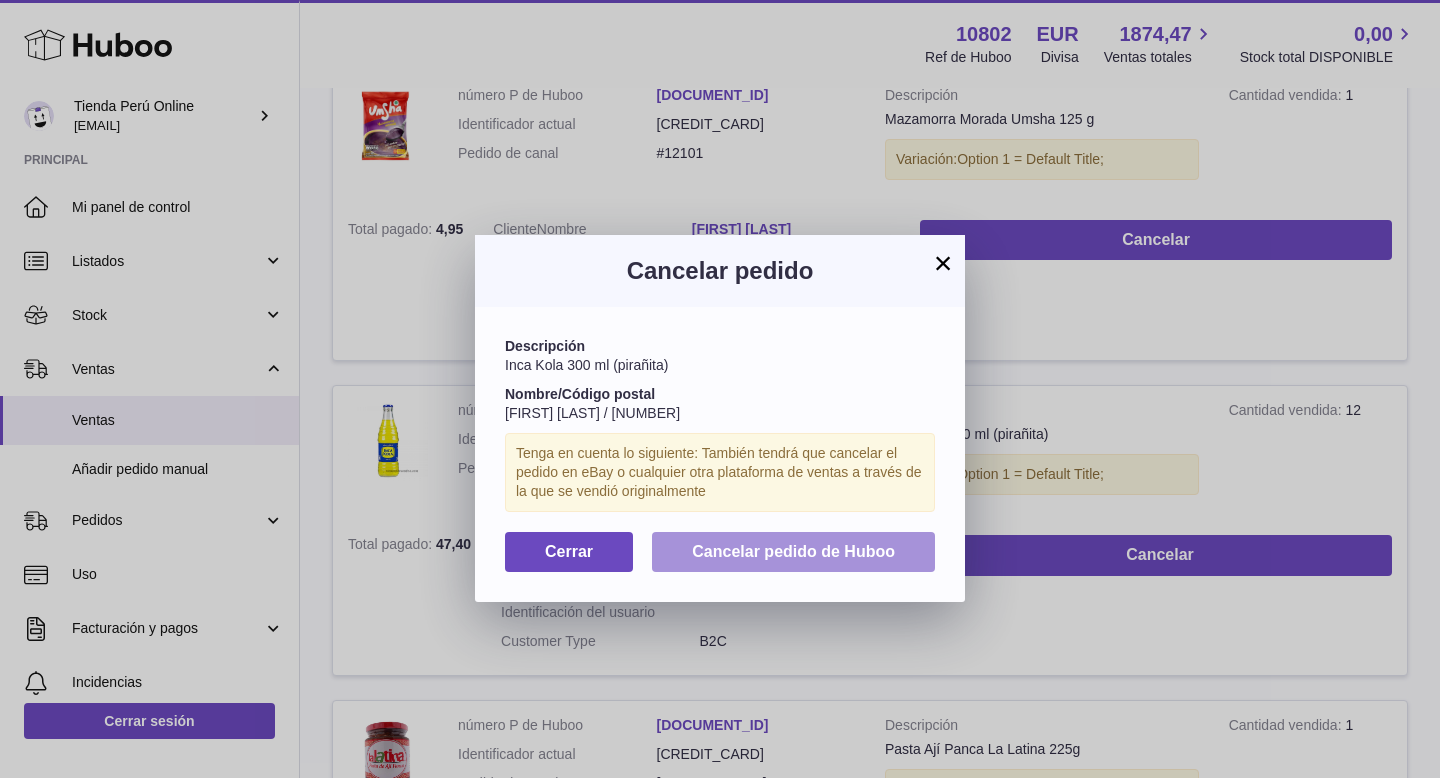 click on "Cancelar pedido de Huboo" at bounding box center (793, 551) 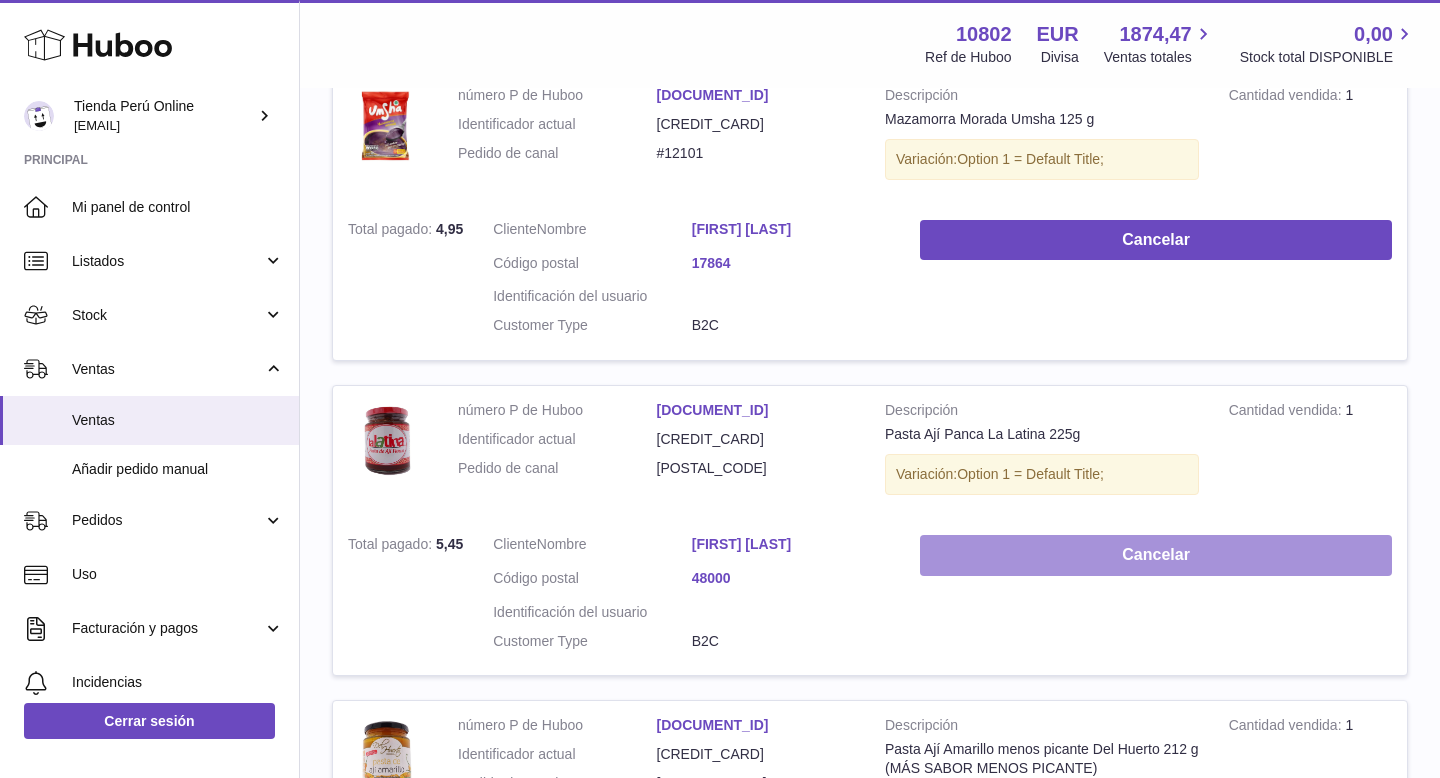 click on "Cancelar" at bounding box center [1156, 555] 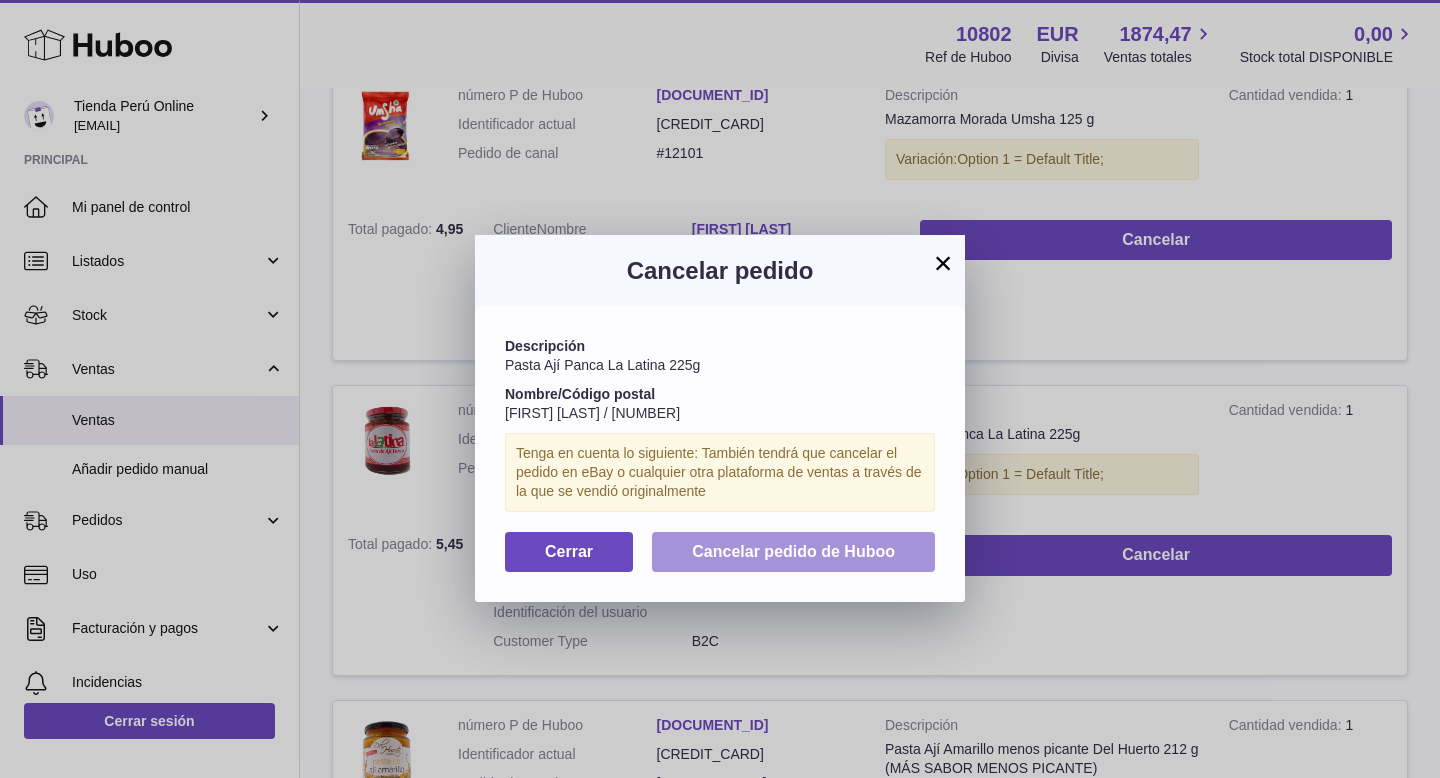 click on "Cancelar pedido de Huboo" at bounding box center (793, 551) 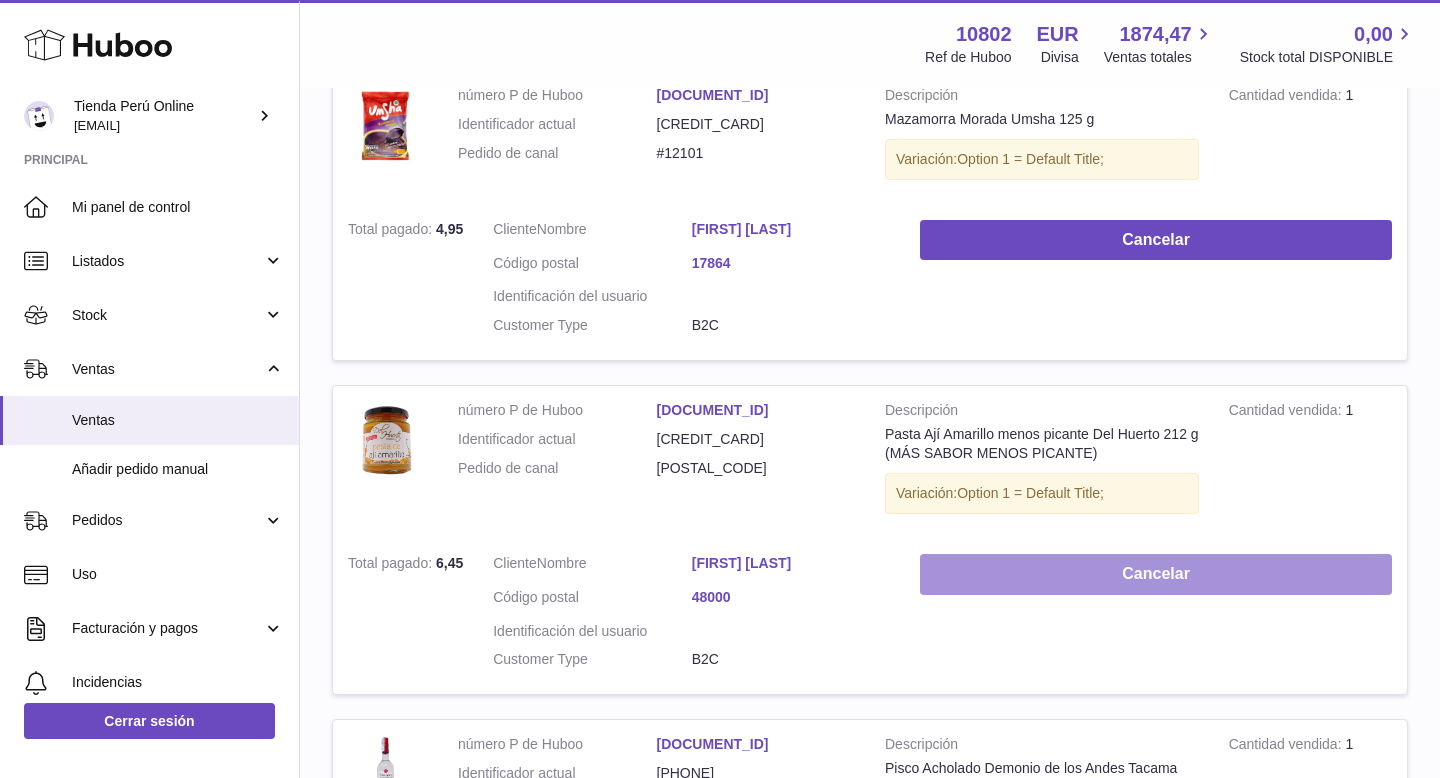 click on "Cancelar" at bounding box center [1156, 574] 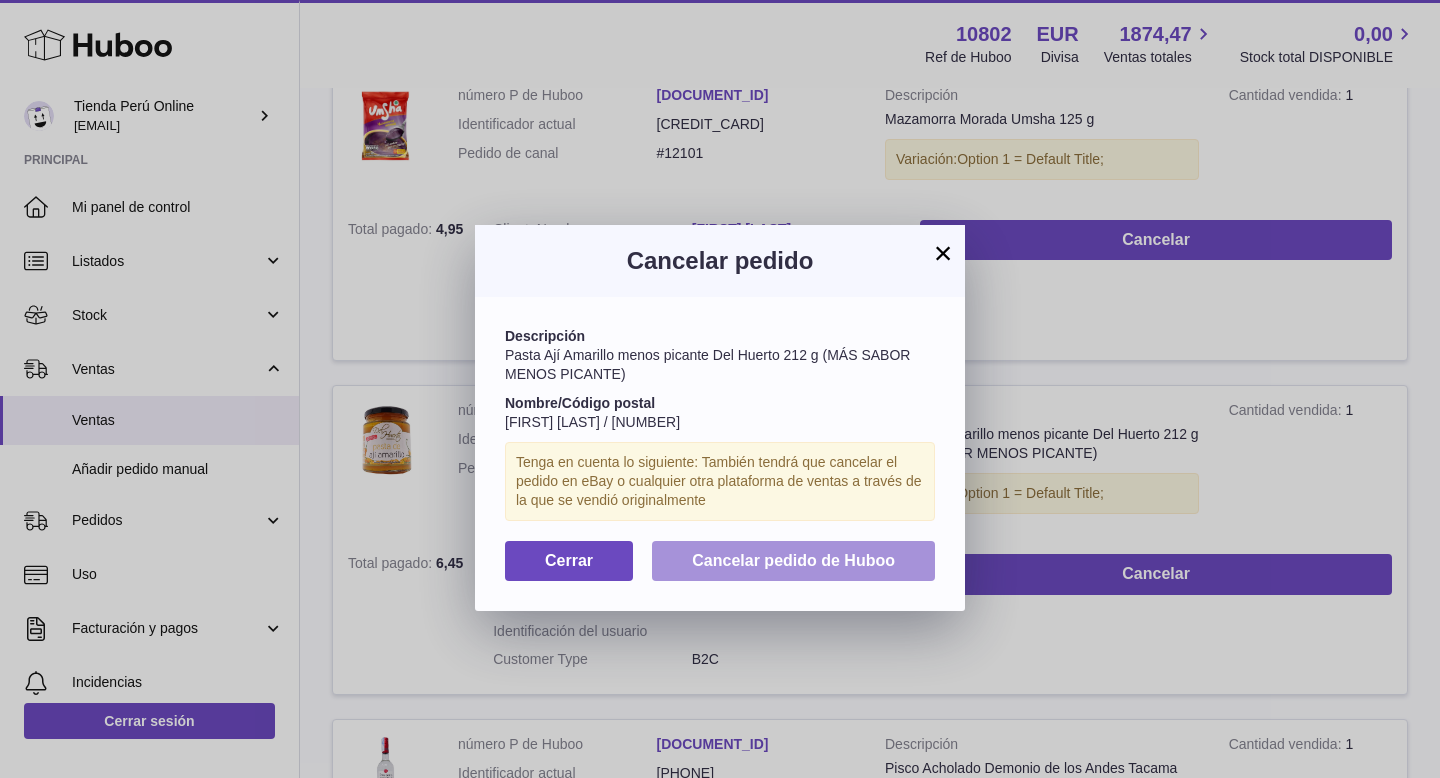 click on "Cancelar pedido de Huboo" at bounding box center [793, 561] 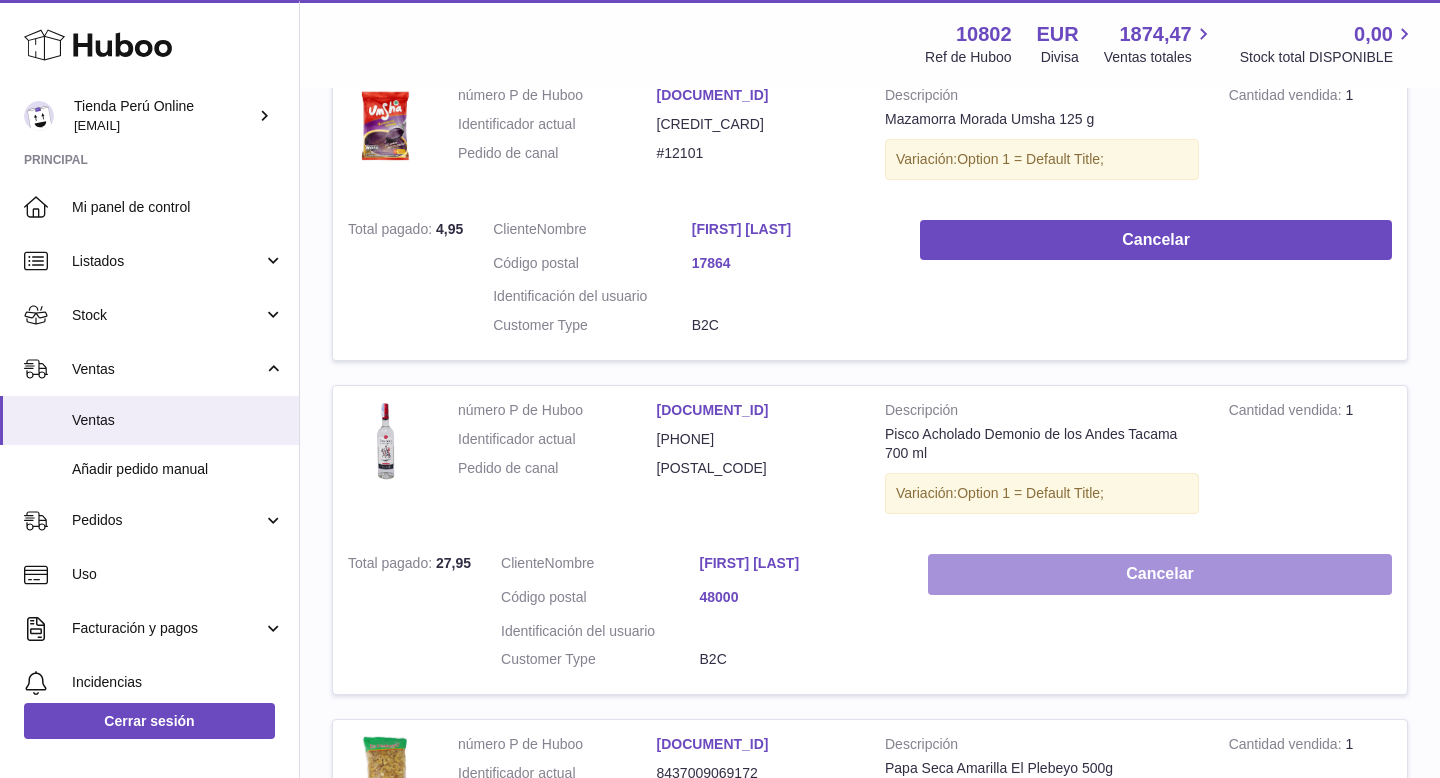 click on "Cancelar" at bounding box center [1160, 574] 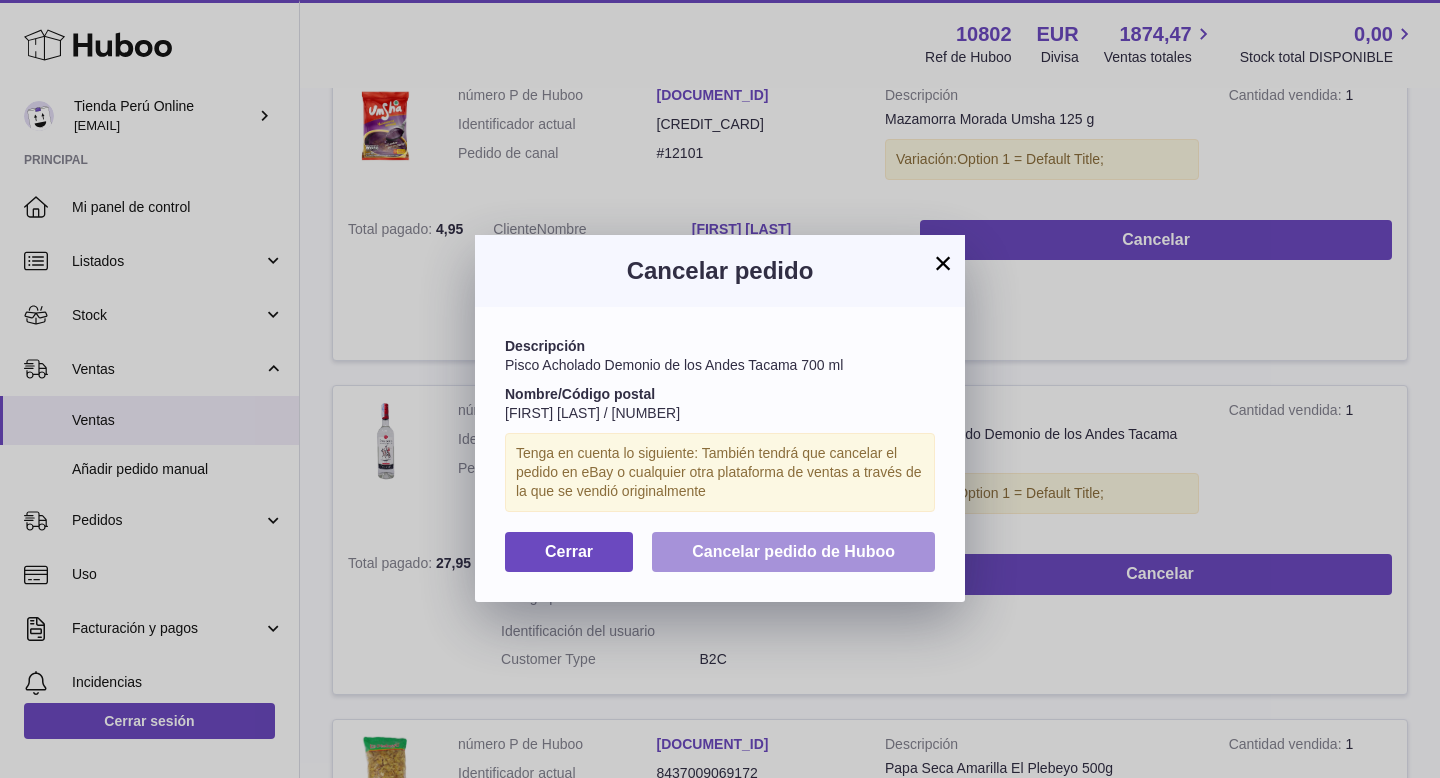 click on "Cancelar pedido de Huboo" at bounding box center (793, 551) 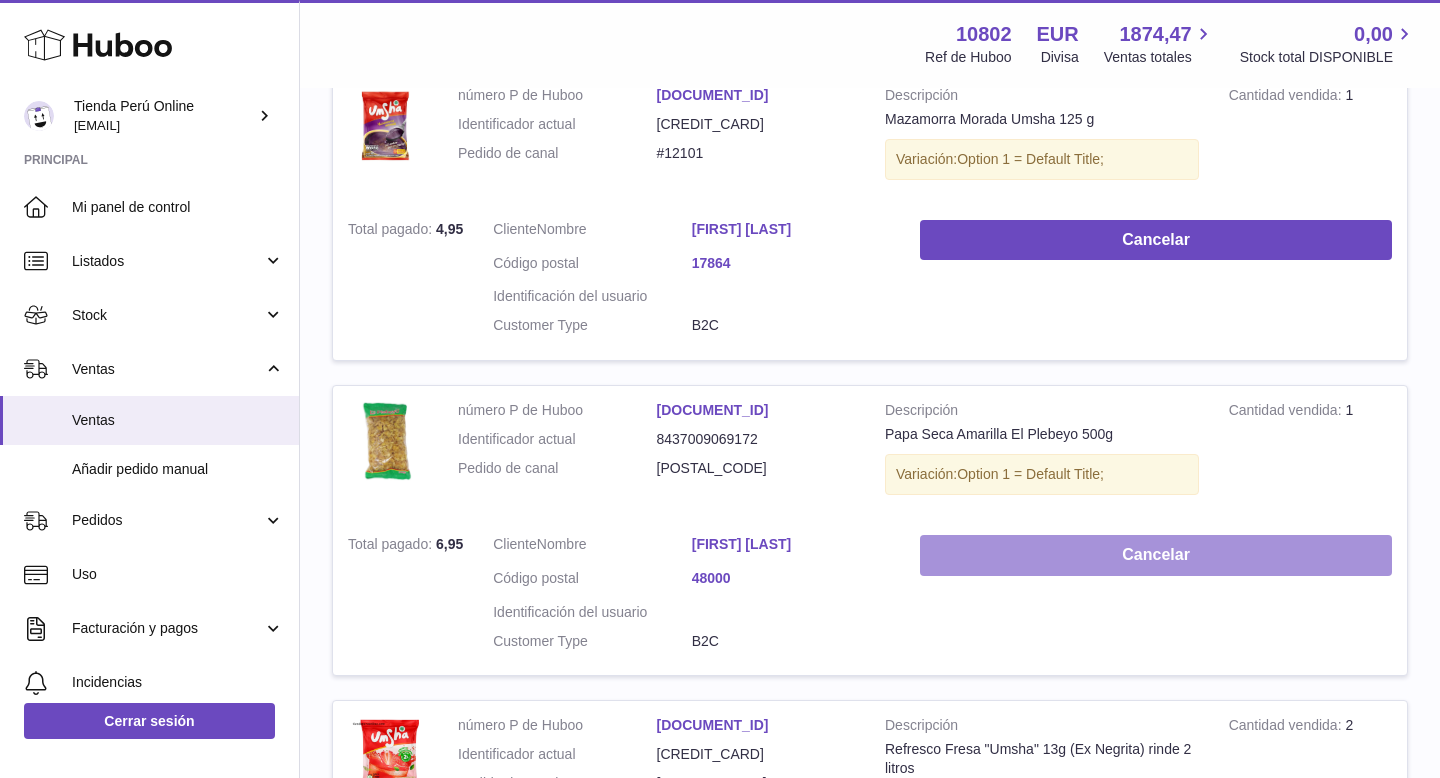 click on "Cancelar" at bounding box center (1156, 555) 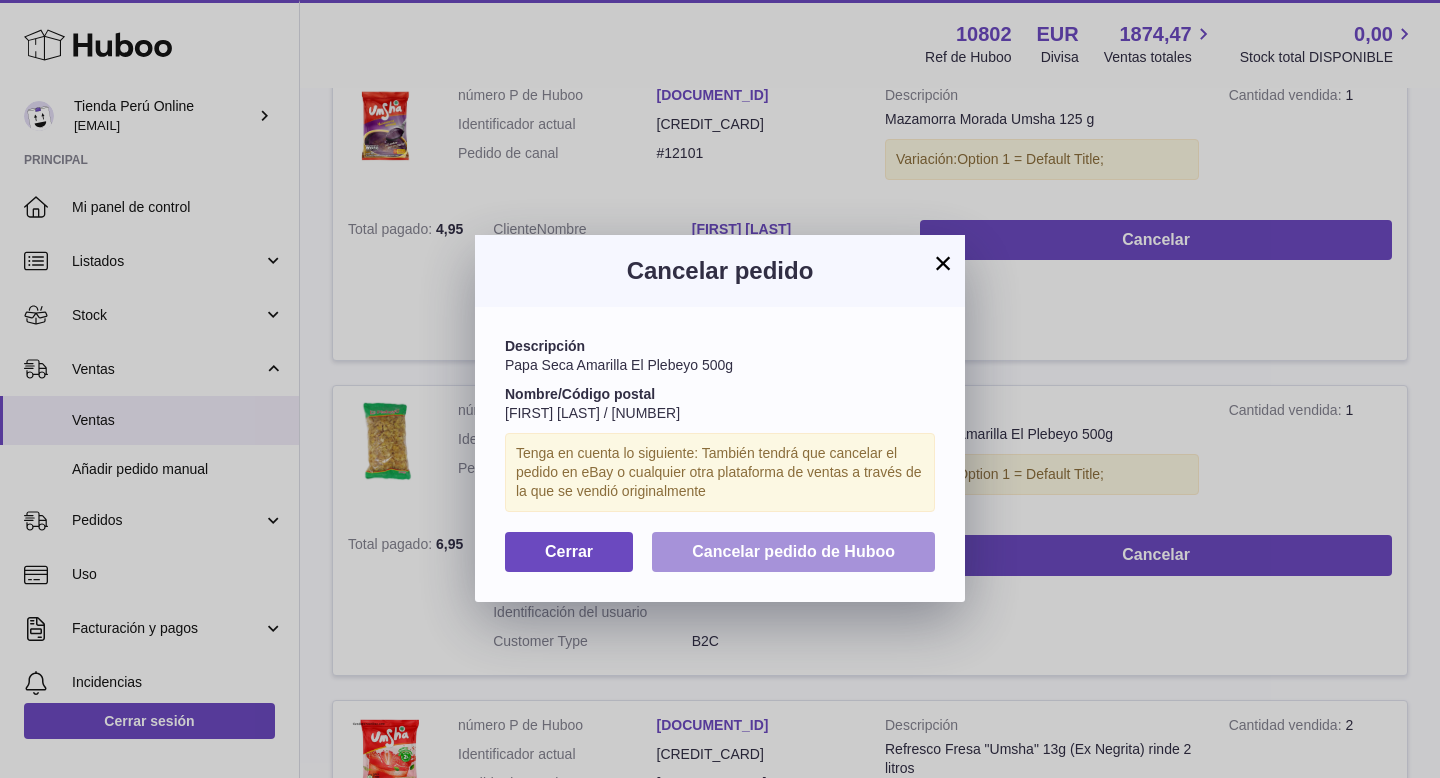 click on "Cancelar pedido de Huboo" at bounding box center [793, 552] 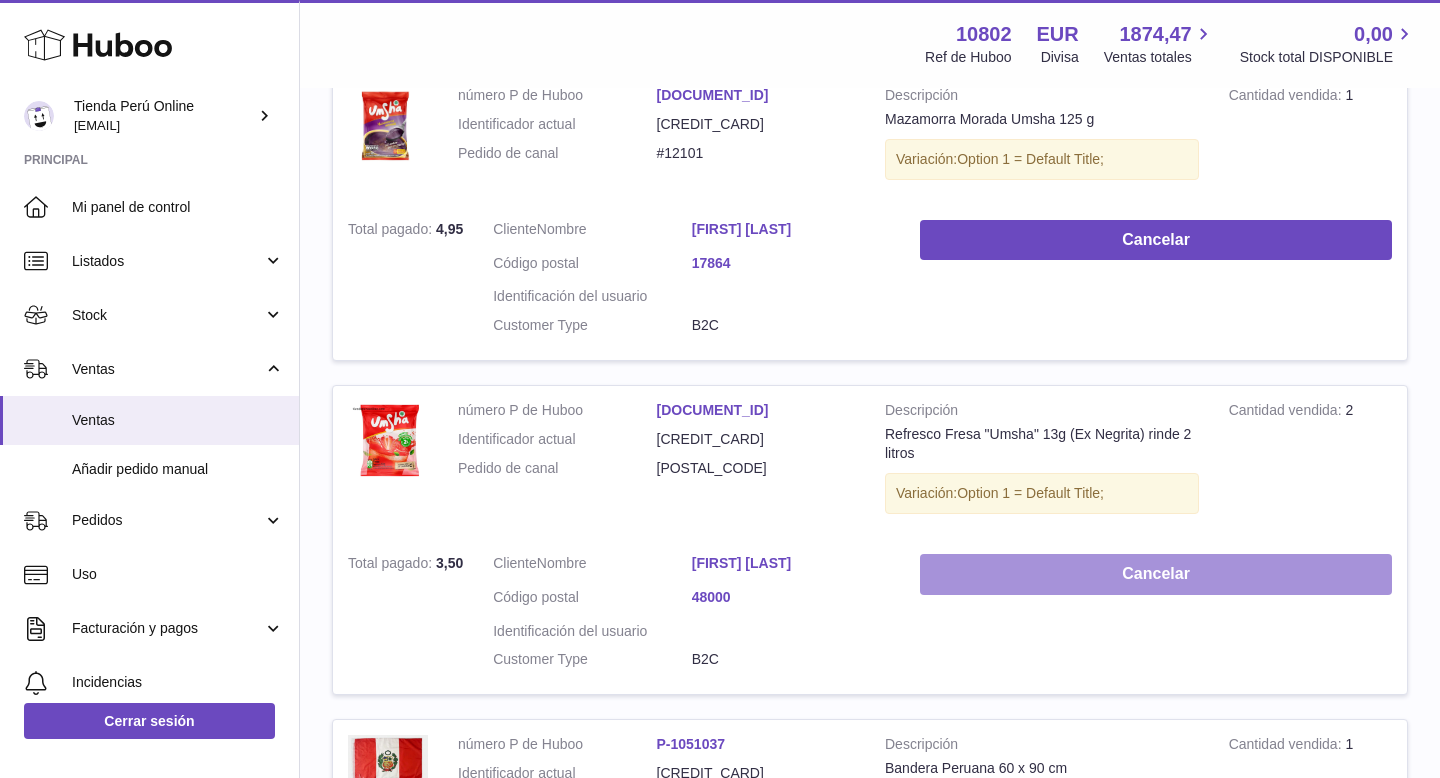 click on "Cancelar" at bounding box center [1156, 574] 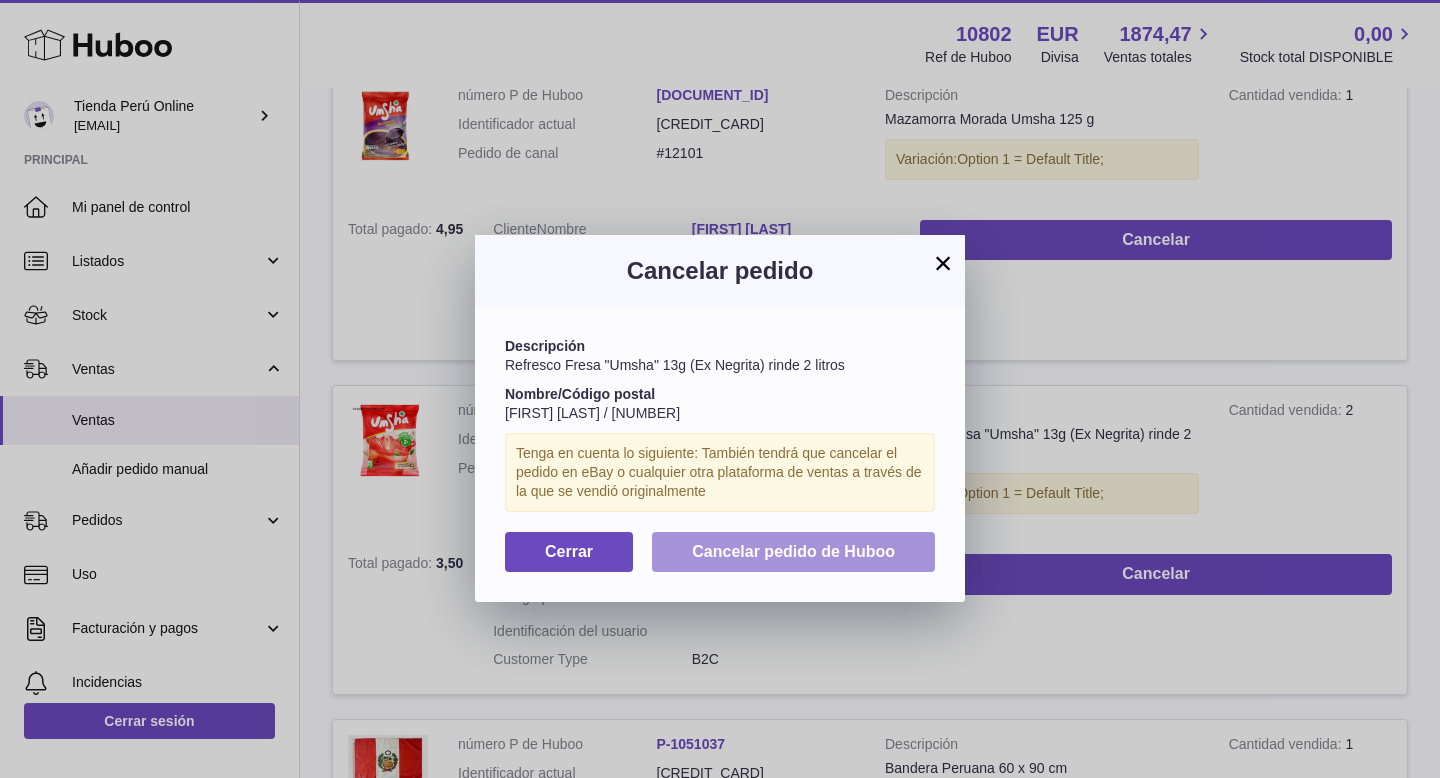 click on "Cancelar pedido de Huboo" at bounding box center (793, 552) 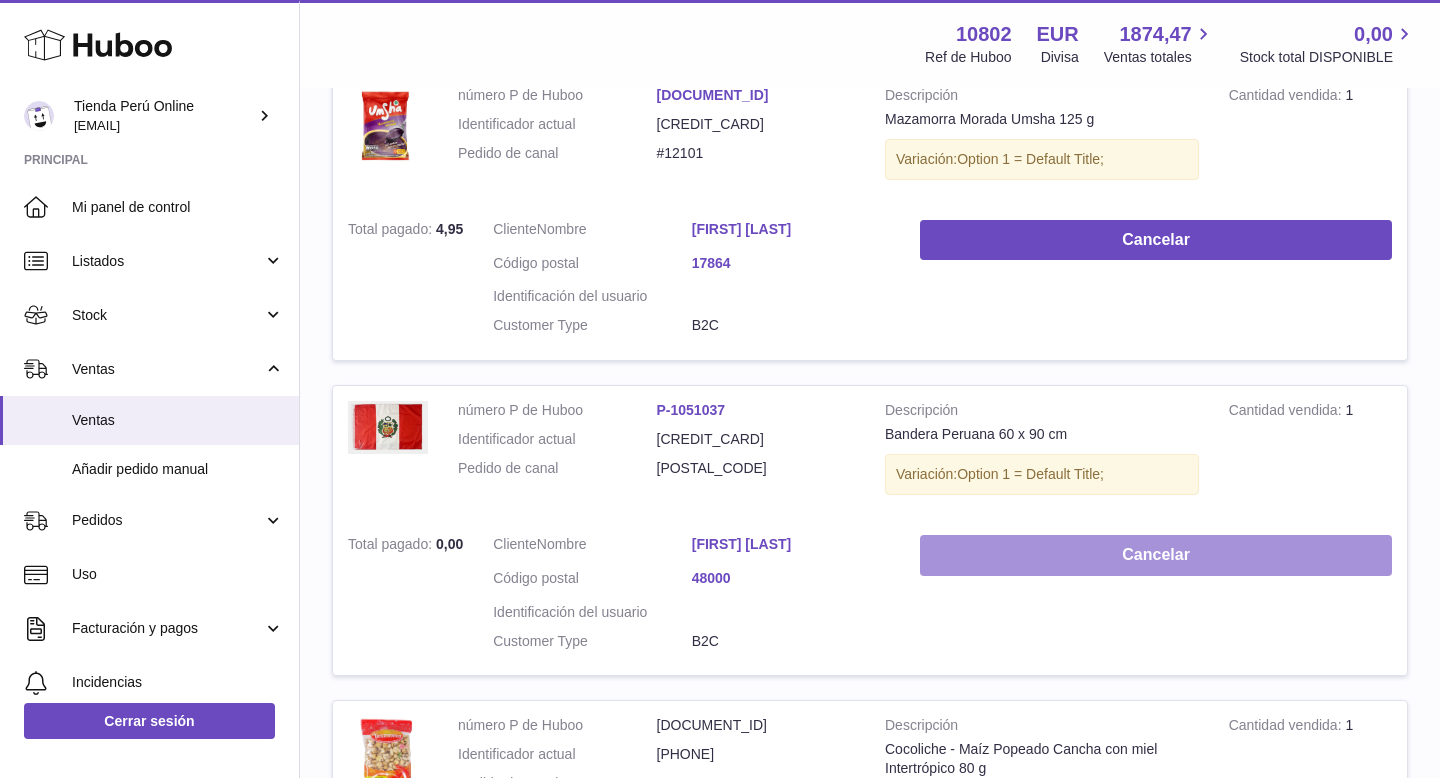 click on "Cancelar" at bounding box center [1156, 555] 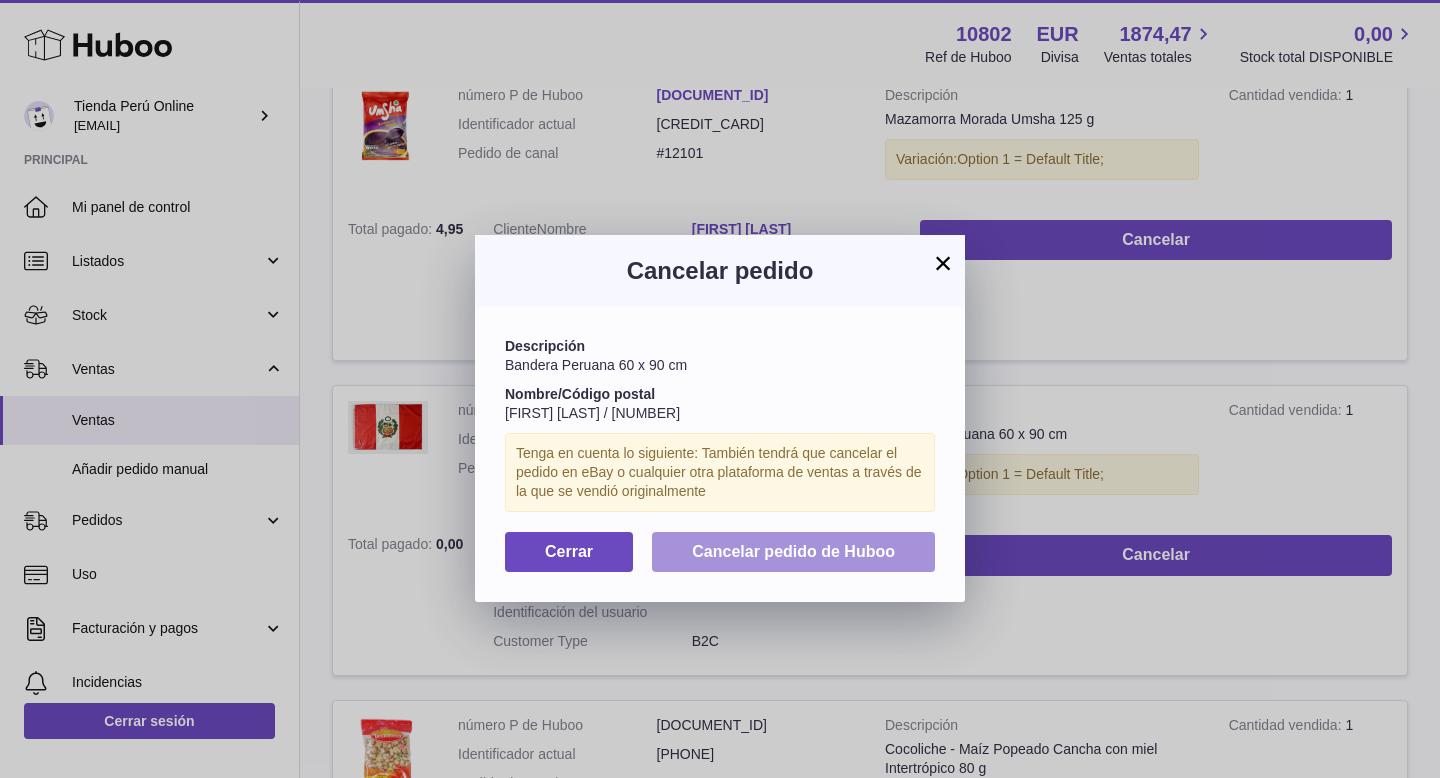 click on "Cancelar pedido de Huboo" at bounding box center (793, 551) 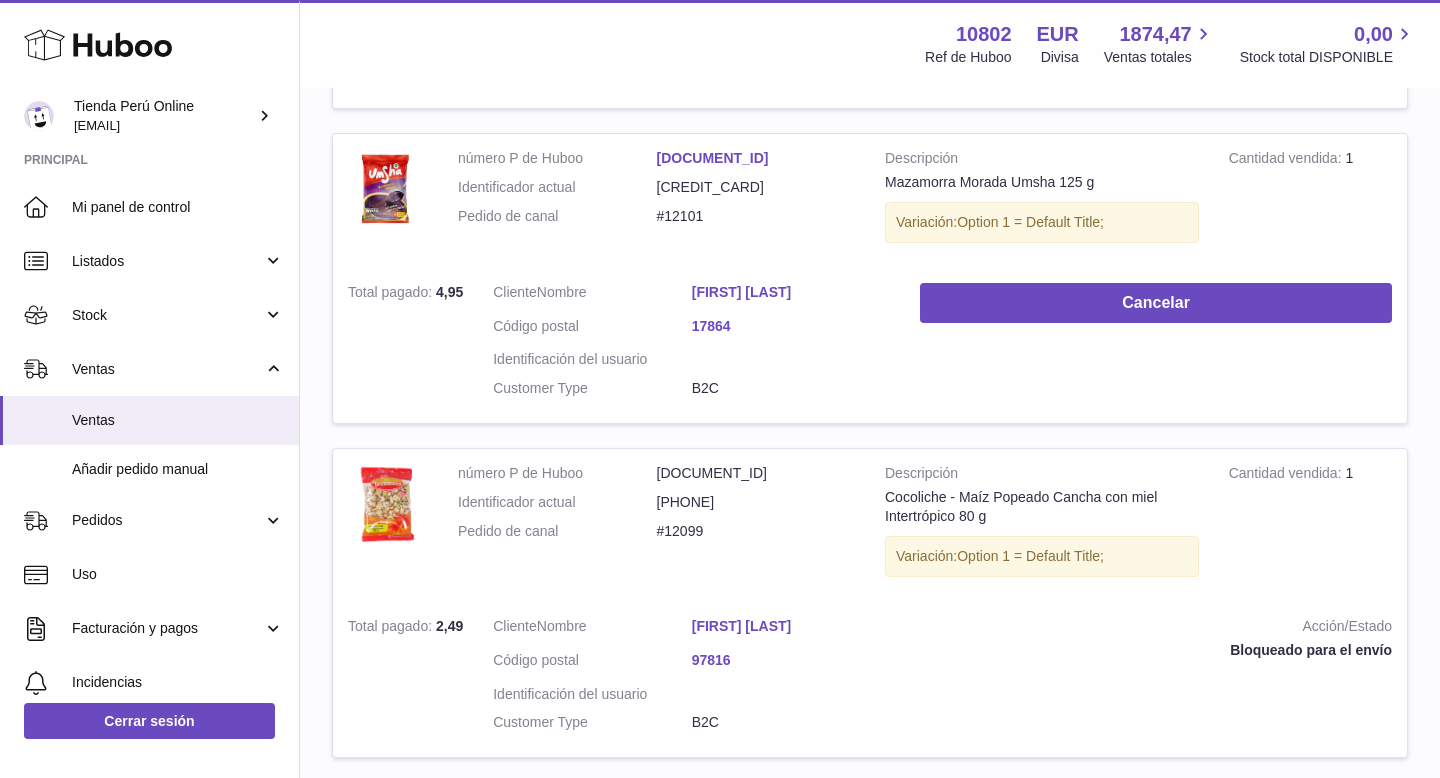 scroll, scrollTop: 1916, scrollLeft: 0, axis: vertical 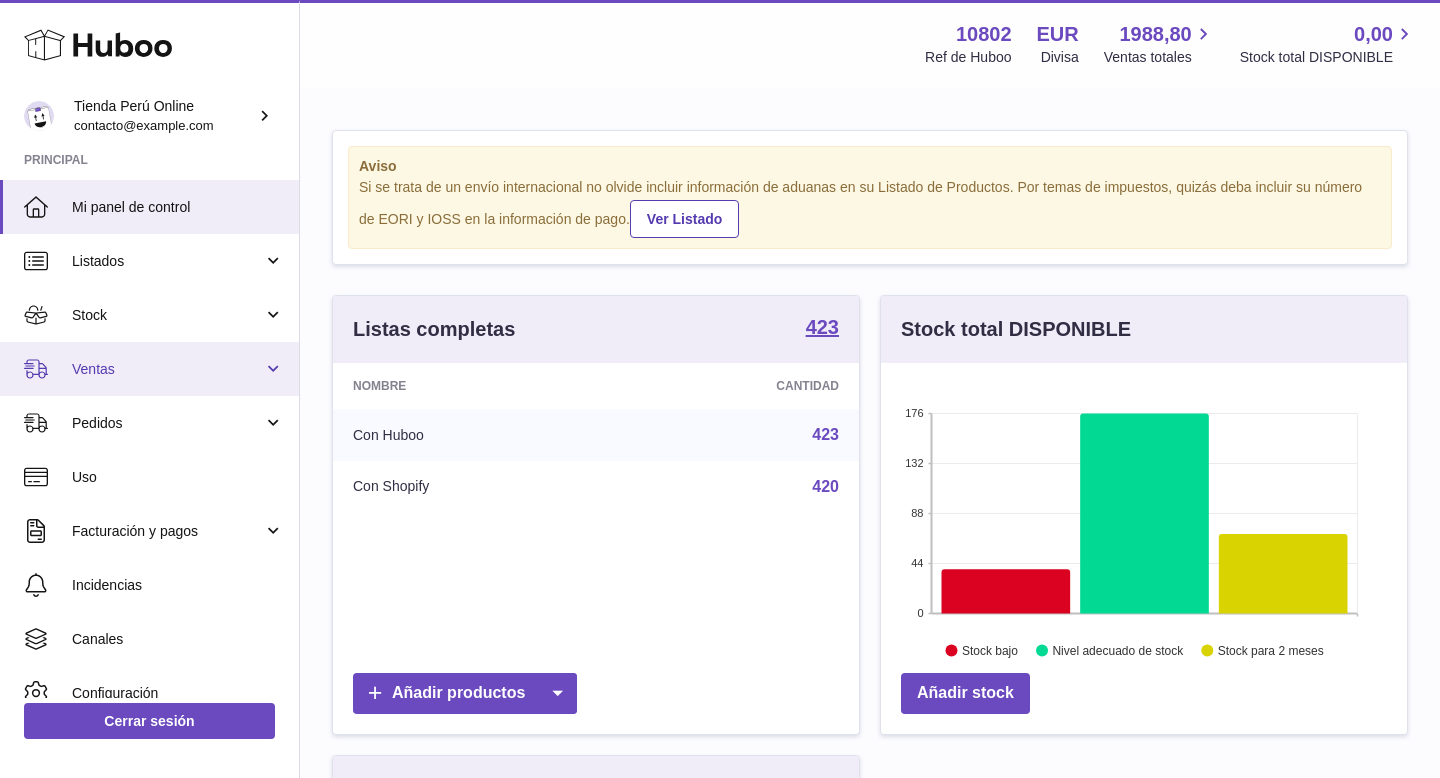 click on "Ventas" at bounding box center [167, 369] 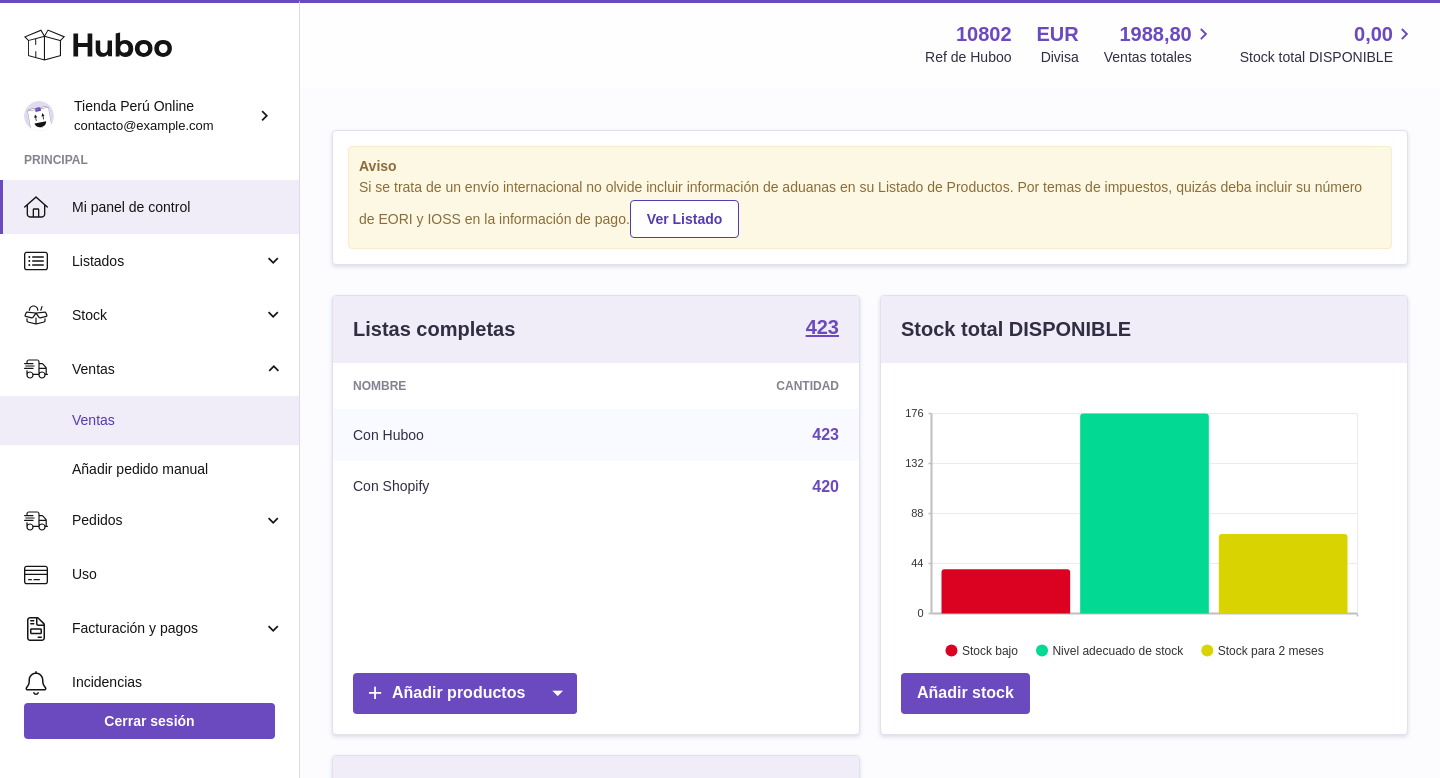 click on "Ventas" at bounding box center (178, 420) 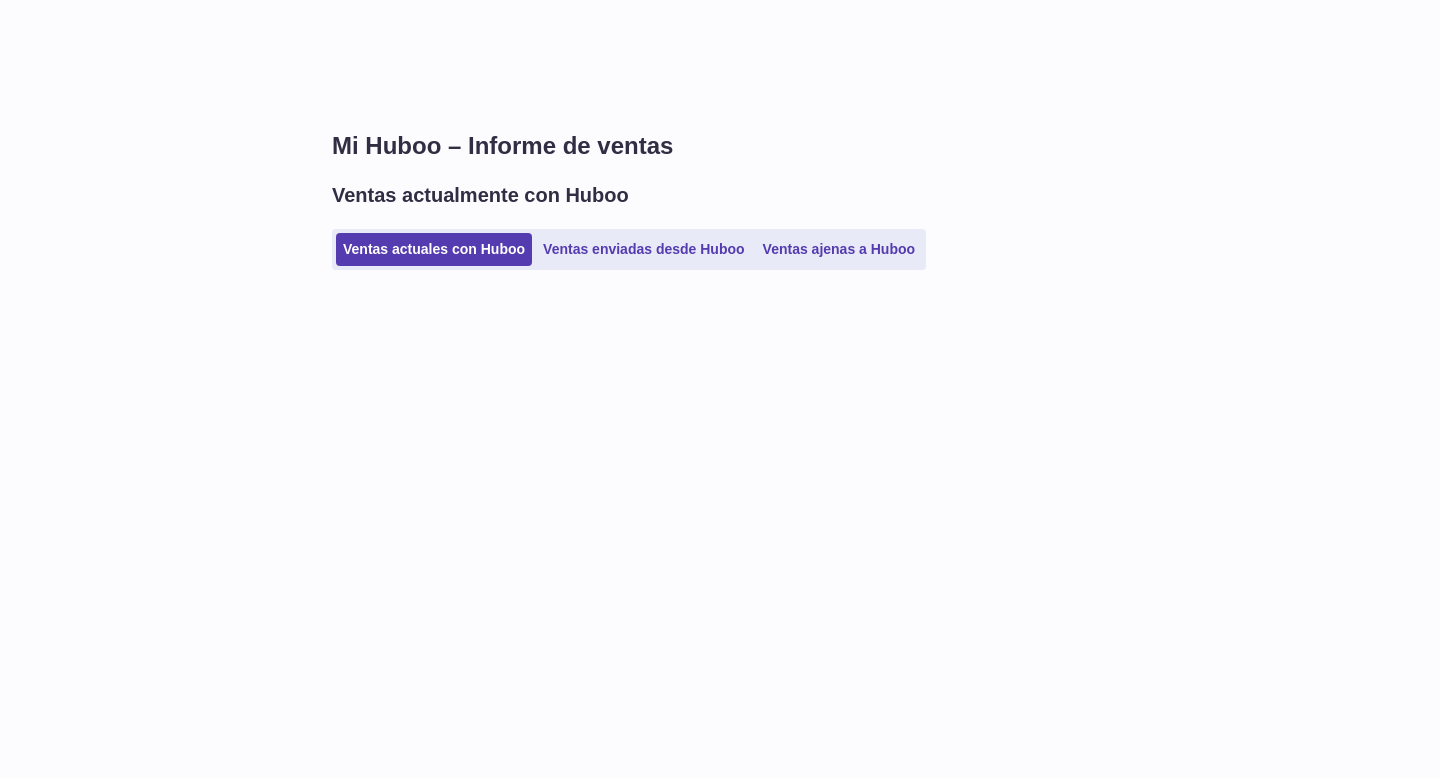 scroll, scrollTop: 0, scrollLeft: 0, axis: both 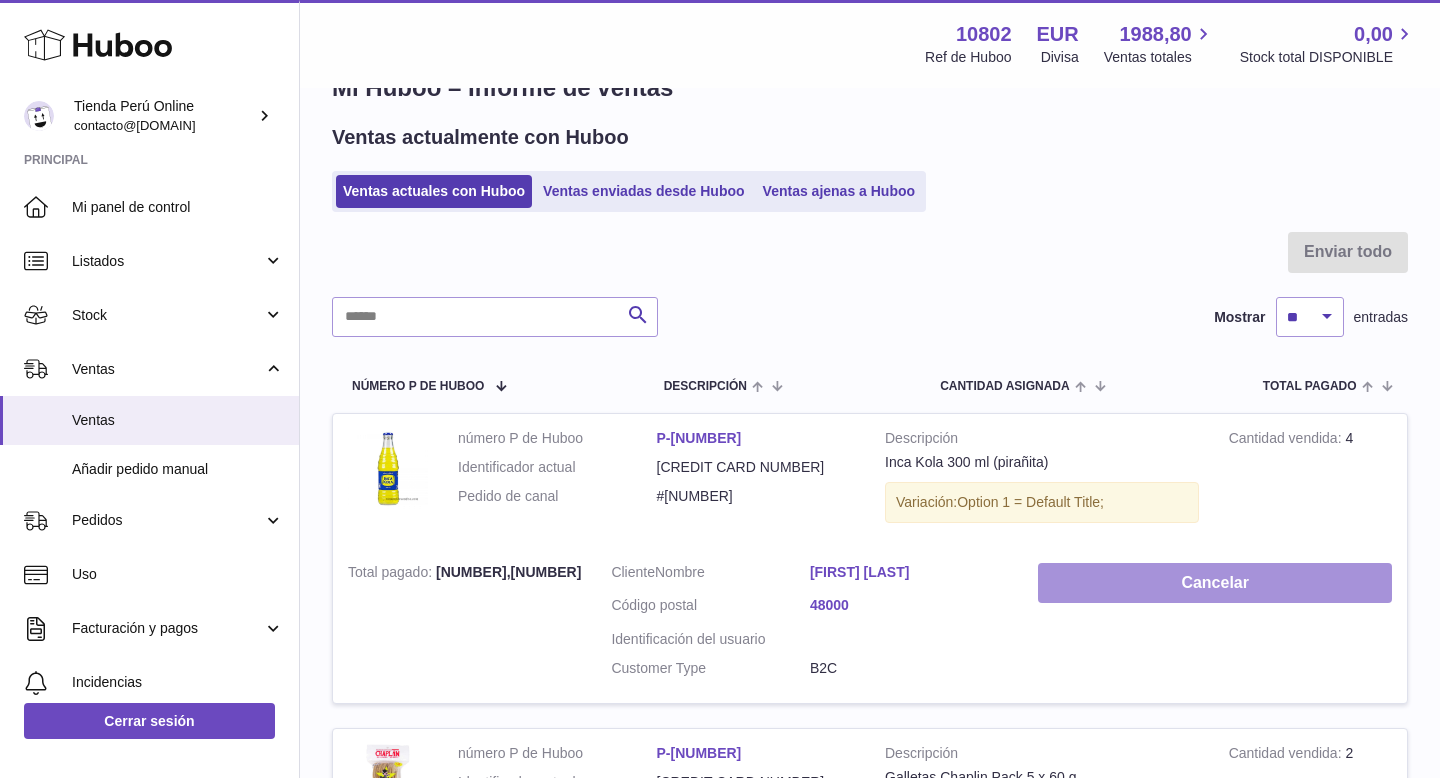 click on "Cancelar" at bounding box center [1215, 583] 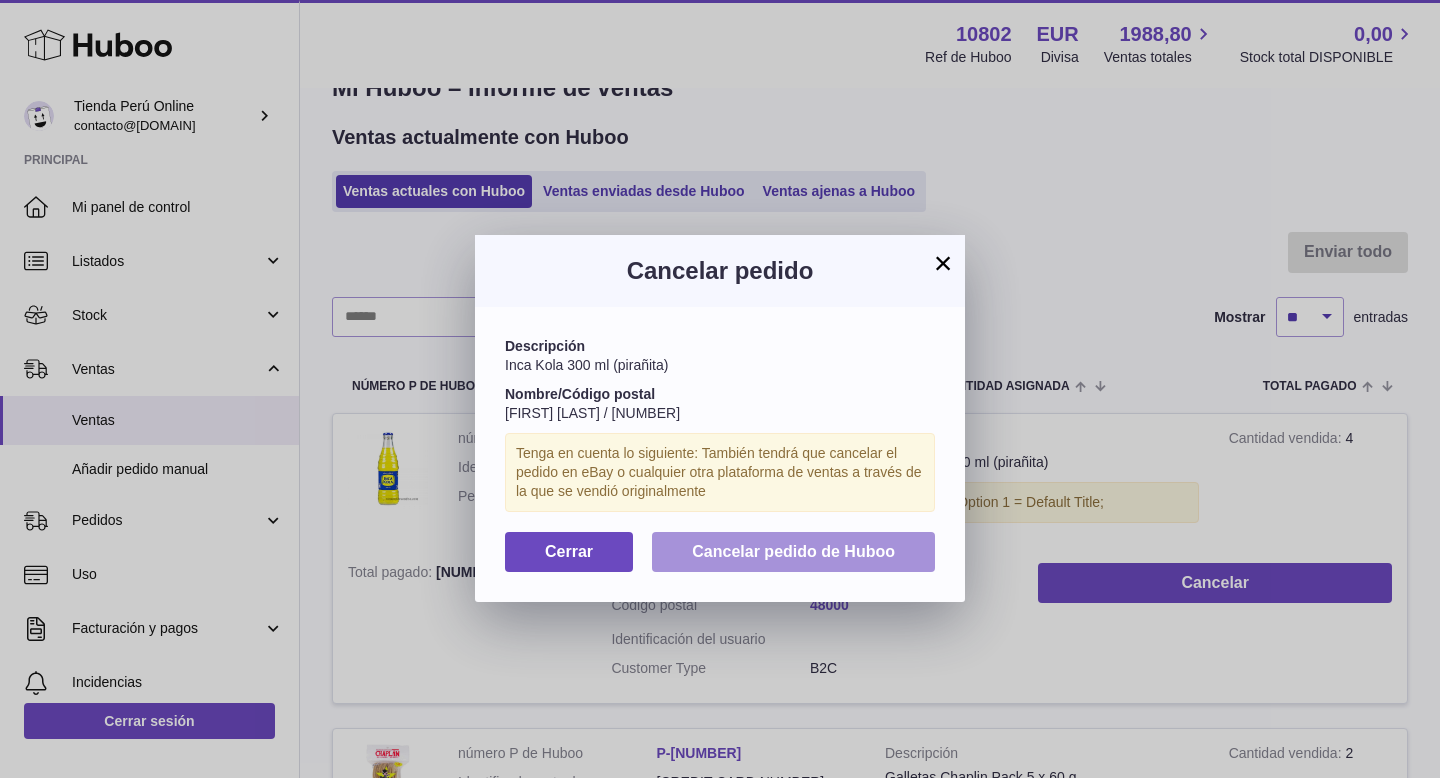 click on "Cancelar pedido de Huboo" at bounding box center (793, 551) 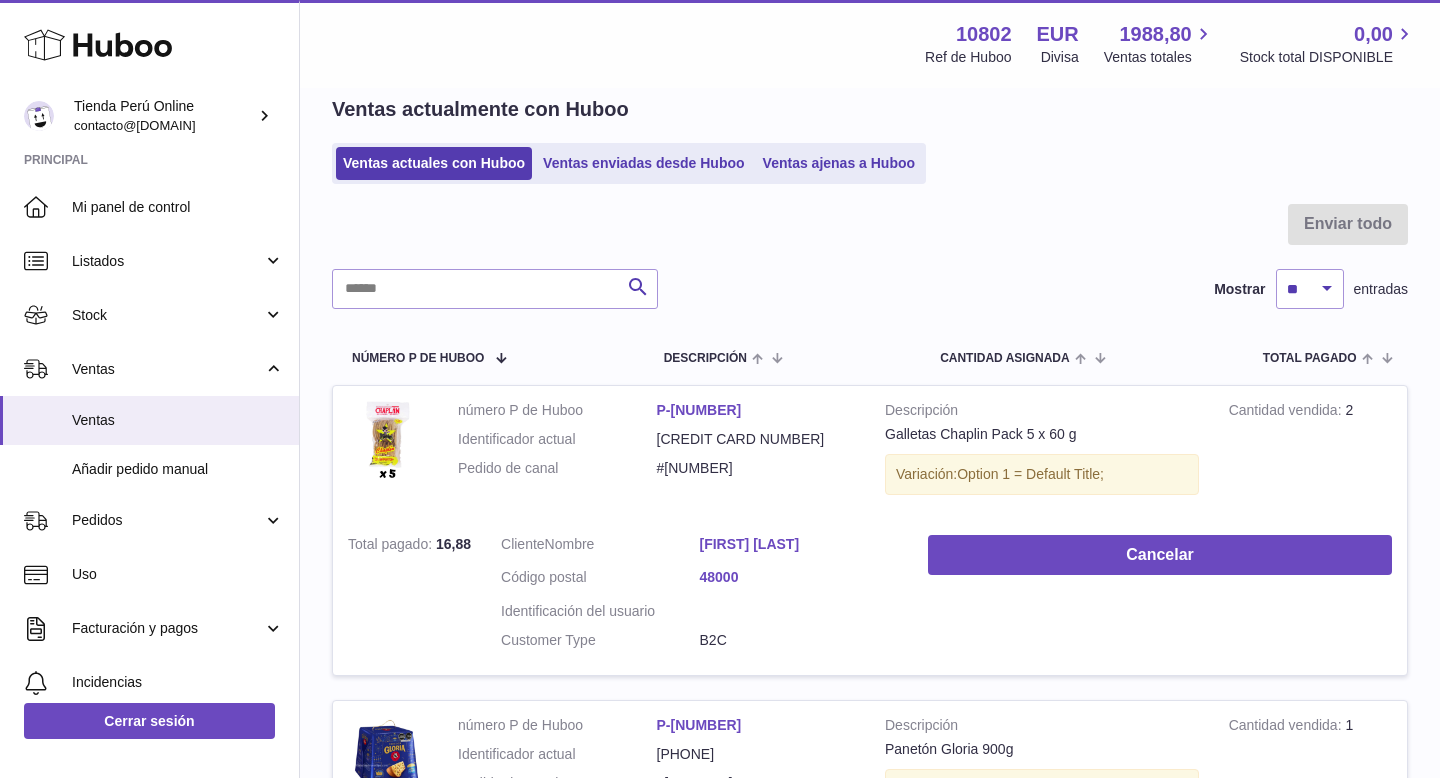 scroll, scrollTop: 91, scrollLeft: 0, axis: vertical 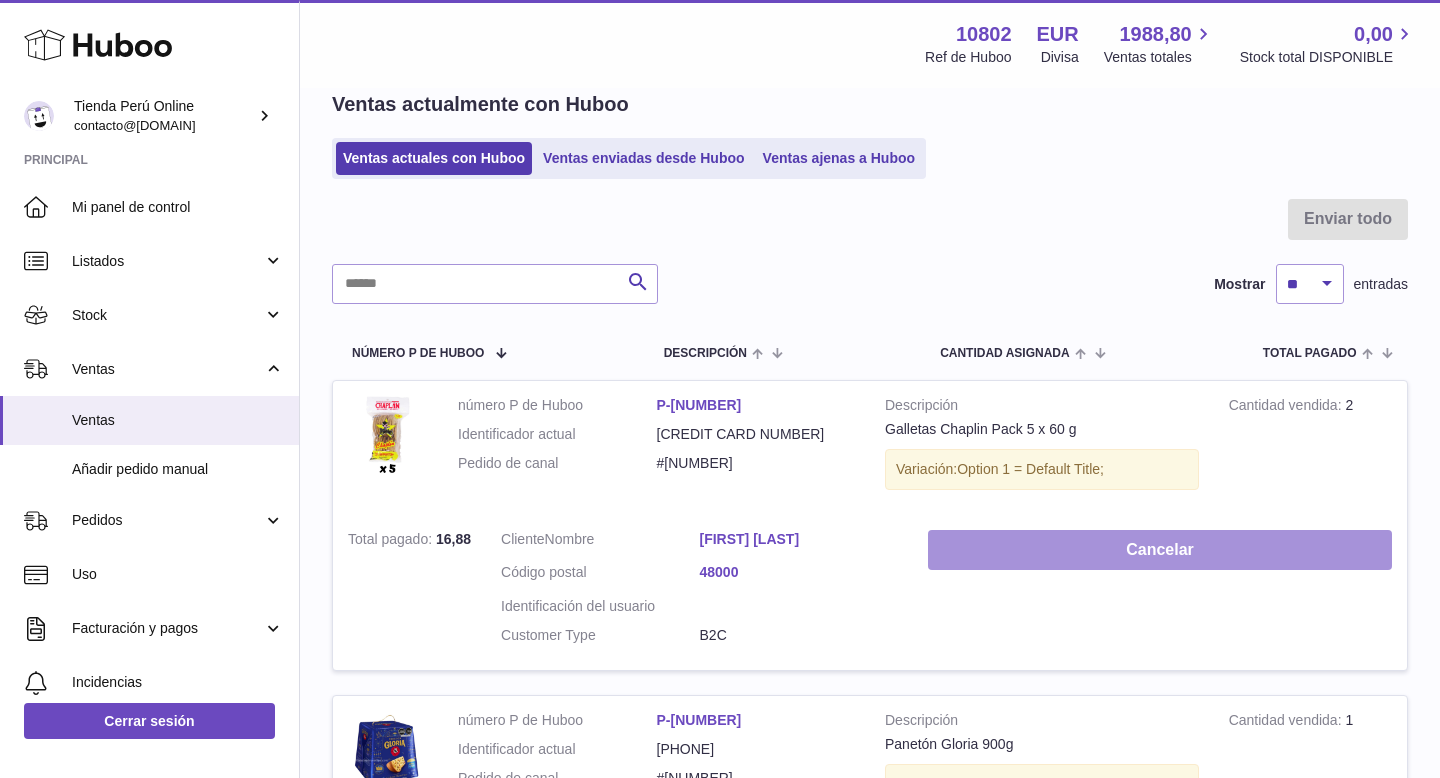 click on "Cancelar" at bounding box center (1160, 550) 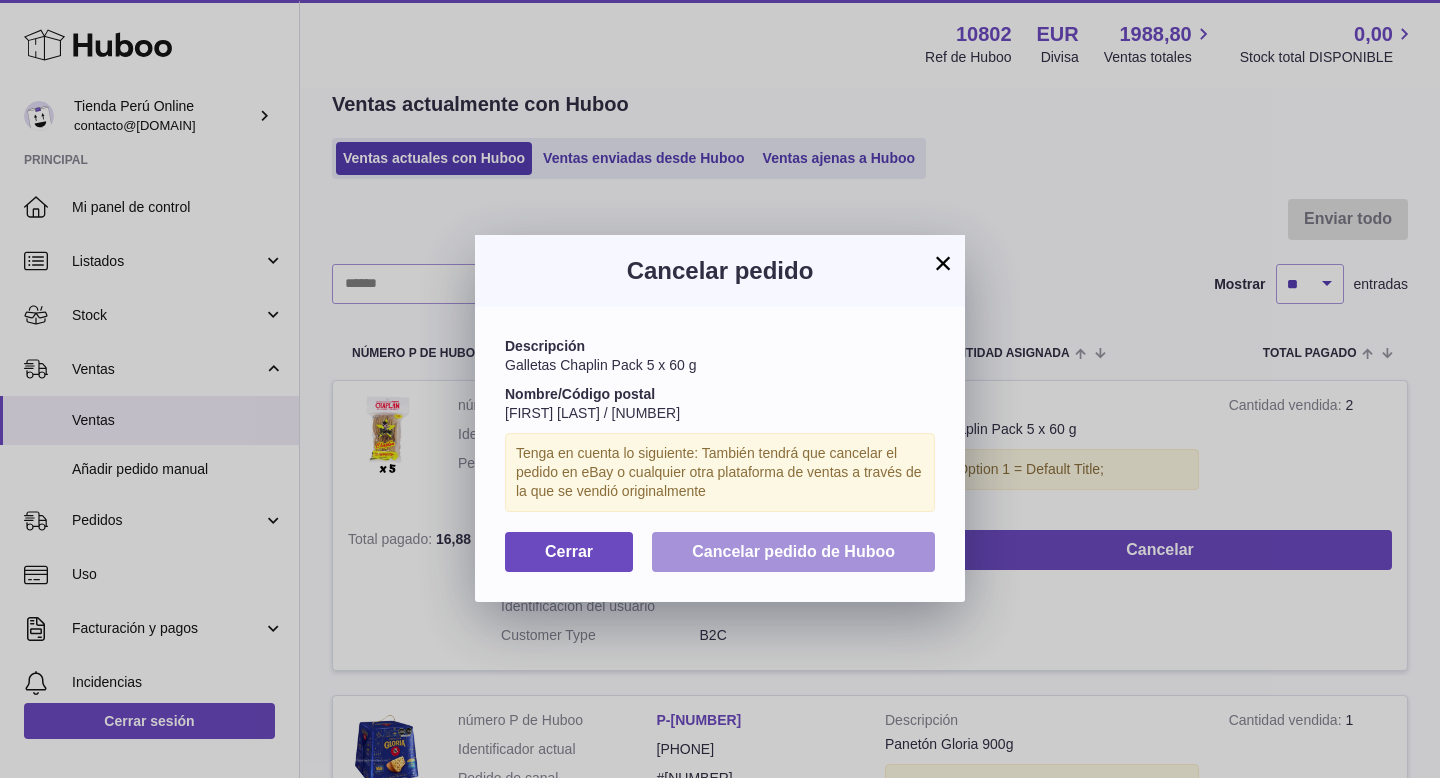 click on "Cancelar pedido de Huboo" at bounding box center (793, 551) 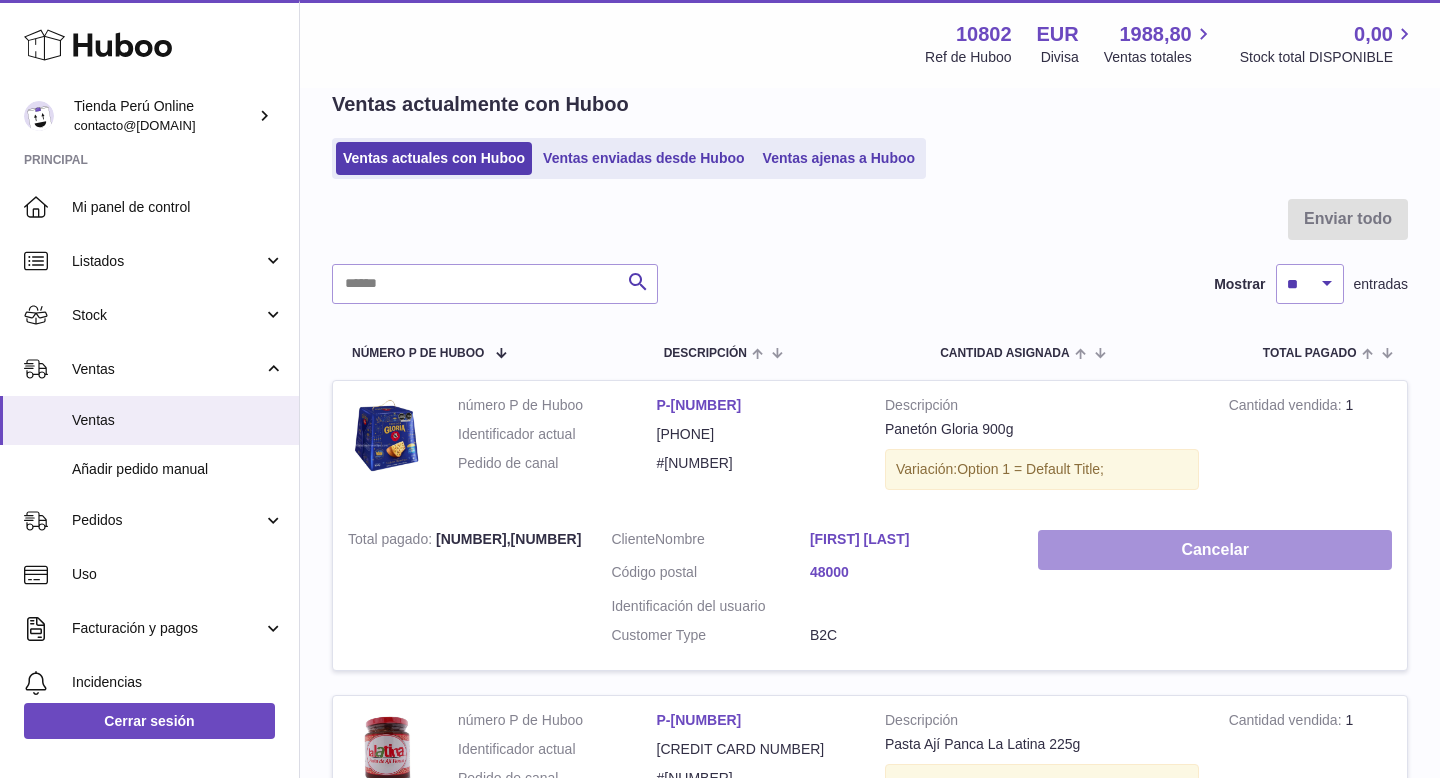 click on "Cancelar" at bounding box center [1215, 550] 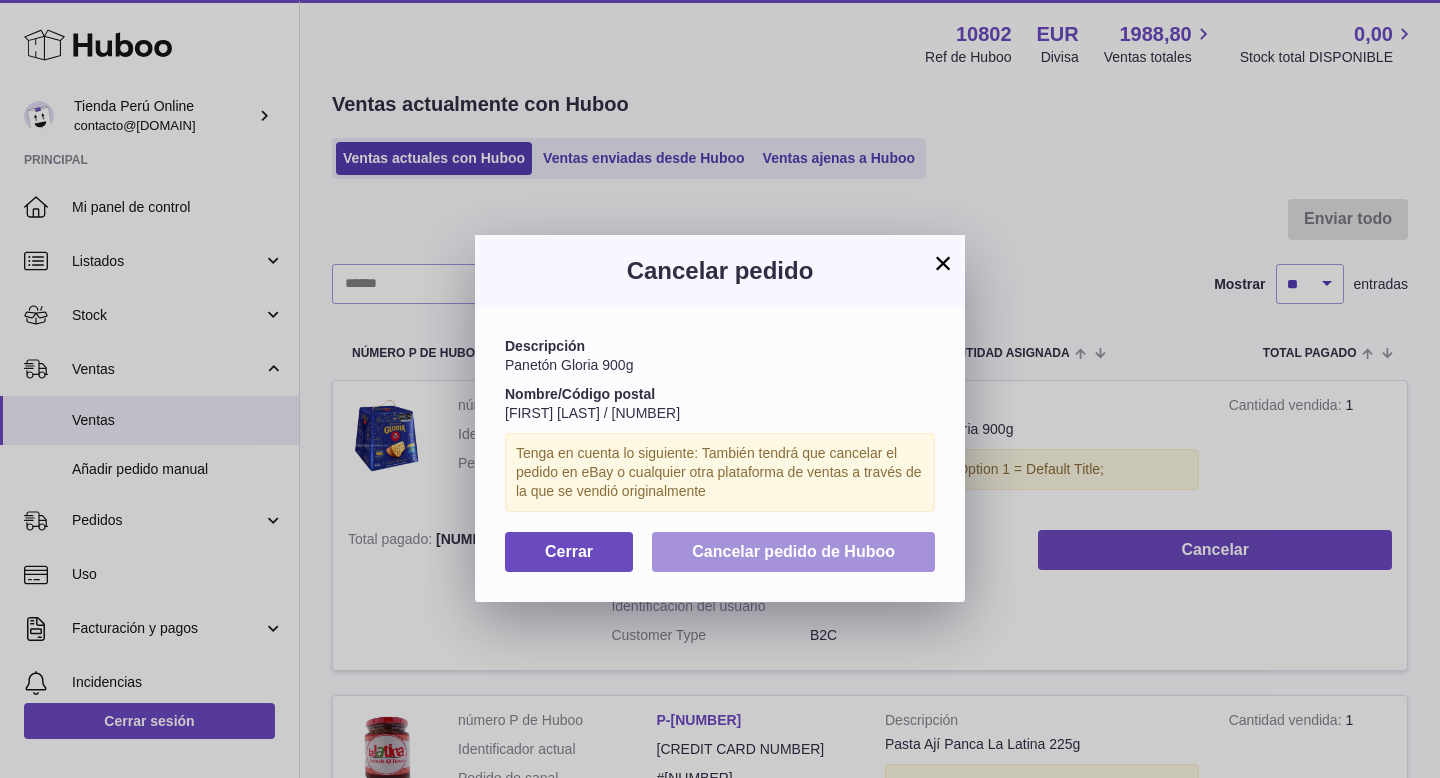 click on "Cancelar pedido de Huboo" at bounding box center (793, 551) 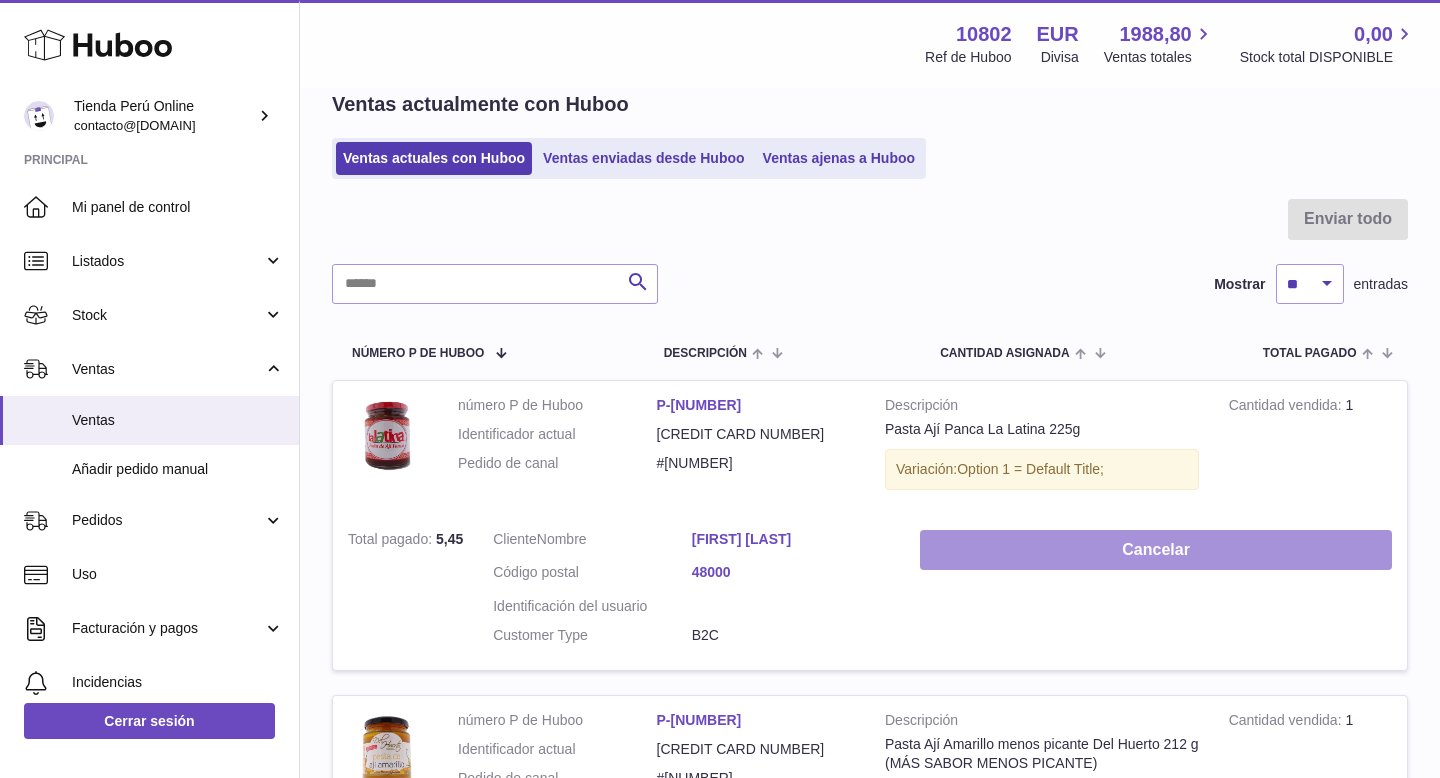 click on "Cancelar" at bounding box center [1156, 550] 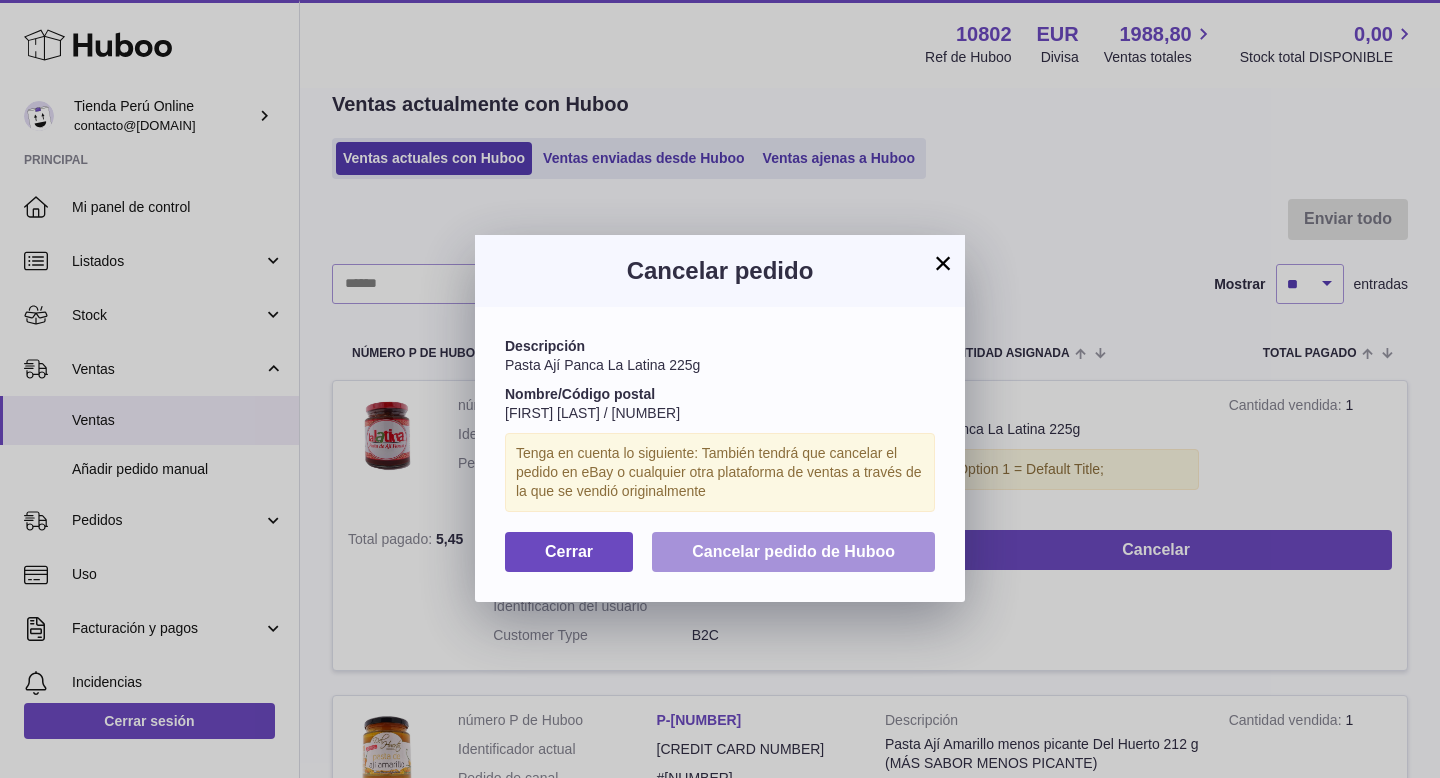 click on "Cancelar pedido de Huboo" at bounding box center (793, 551) 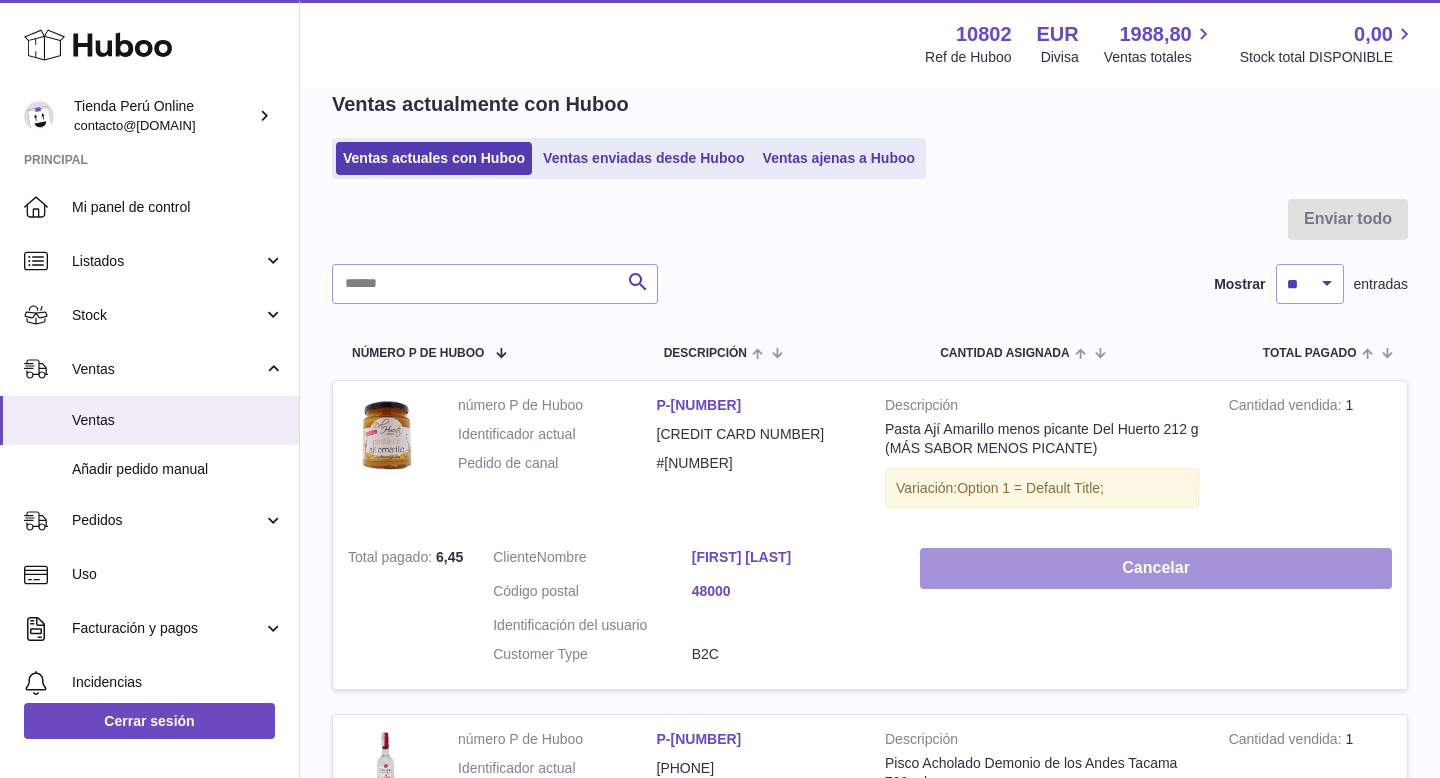 click on "Cancelar" at bounding box center (1156, 568) 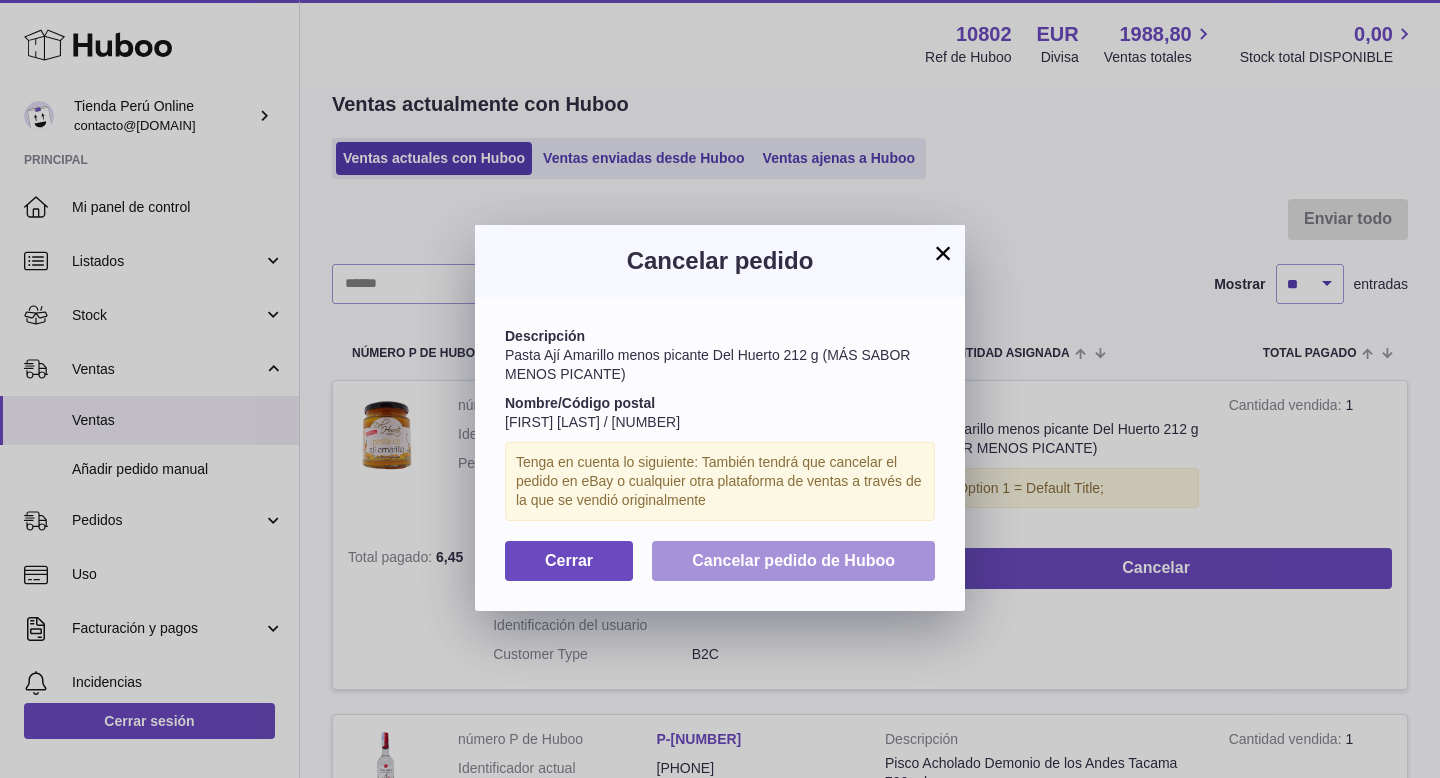 click on "Cancelar pedido de Huboo" at bounding box center [793, 560] 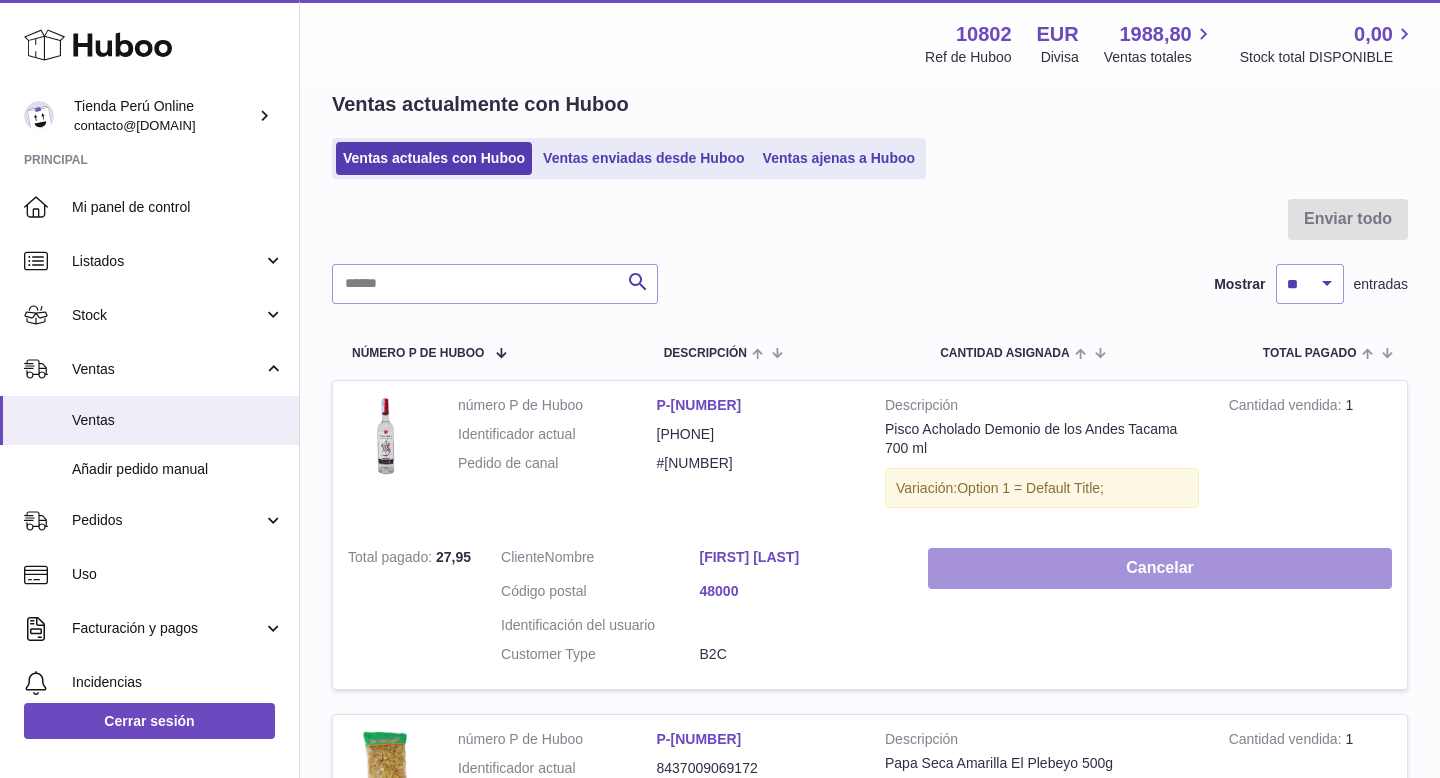 click on "Cancelar" at bounding box center [1160, 568] 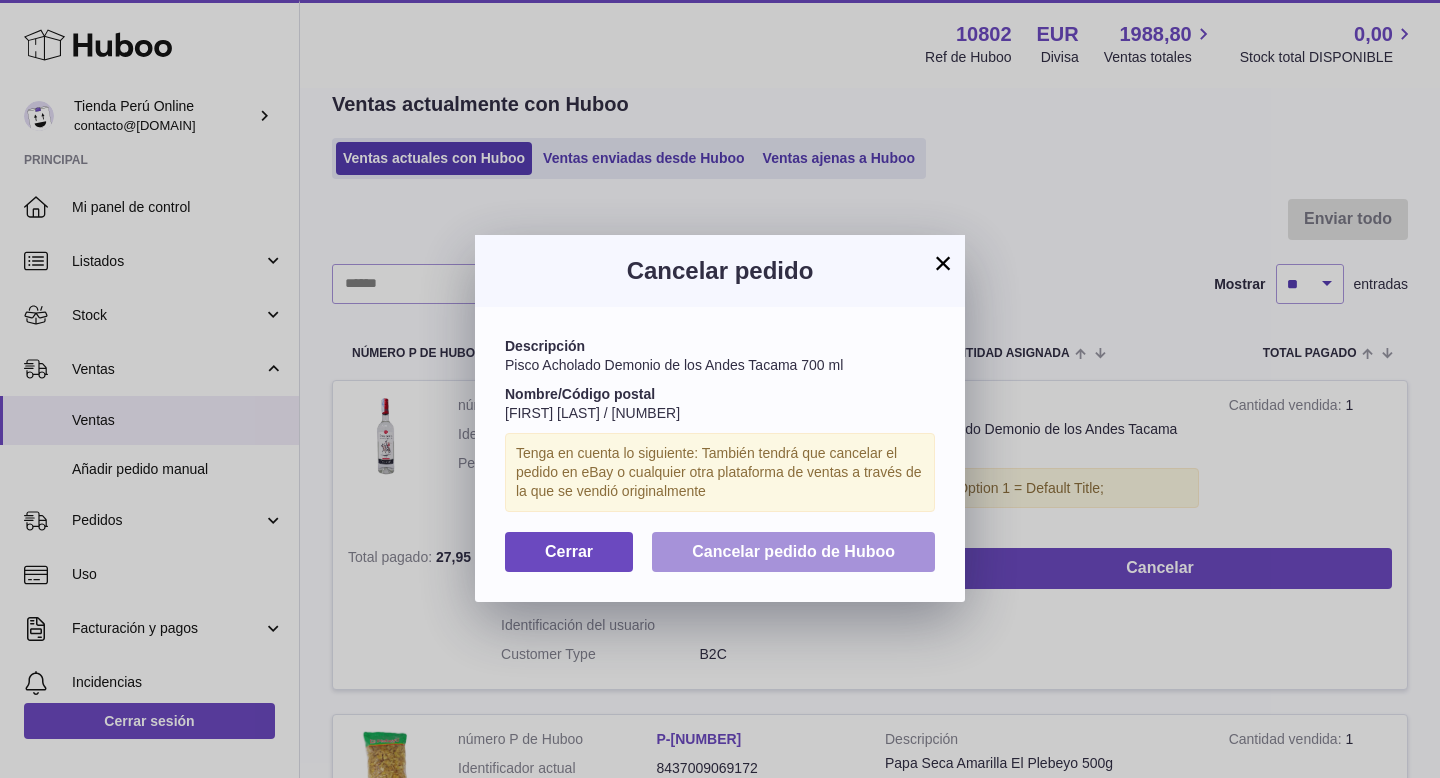 click on "Cancelar pedido de Huboo" at bounding box center [793, 552] 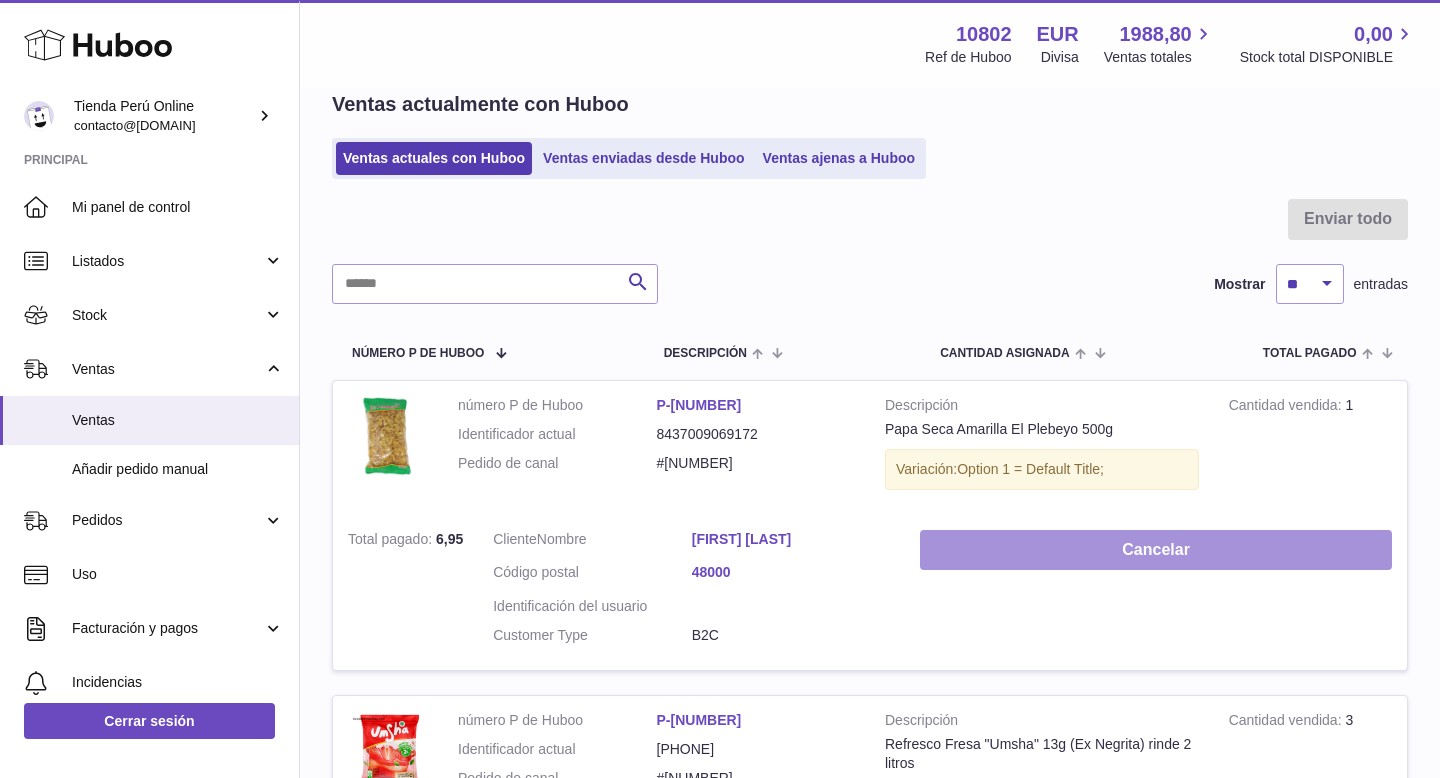 click on "Cancelar" at bounding box center [1156, 550] 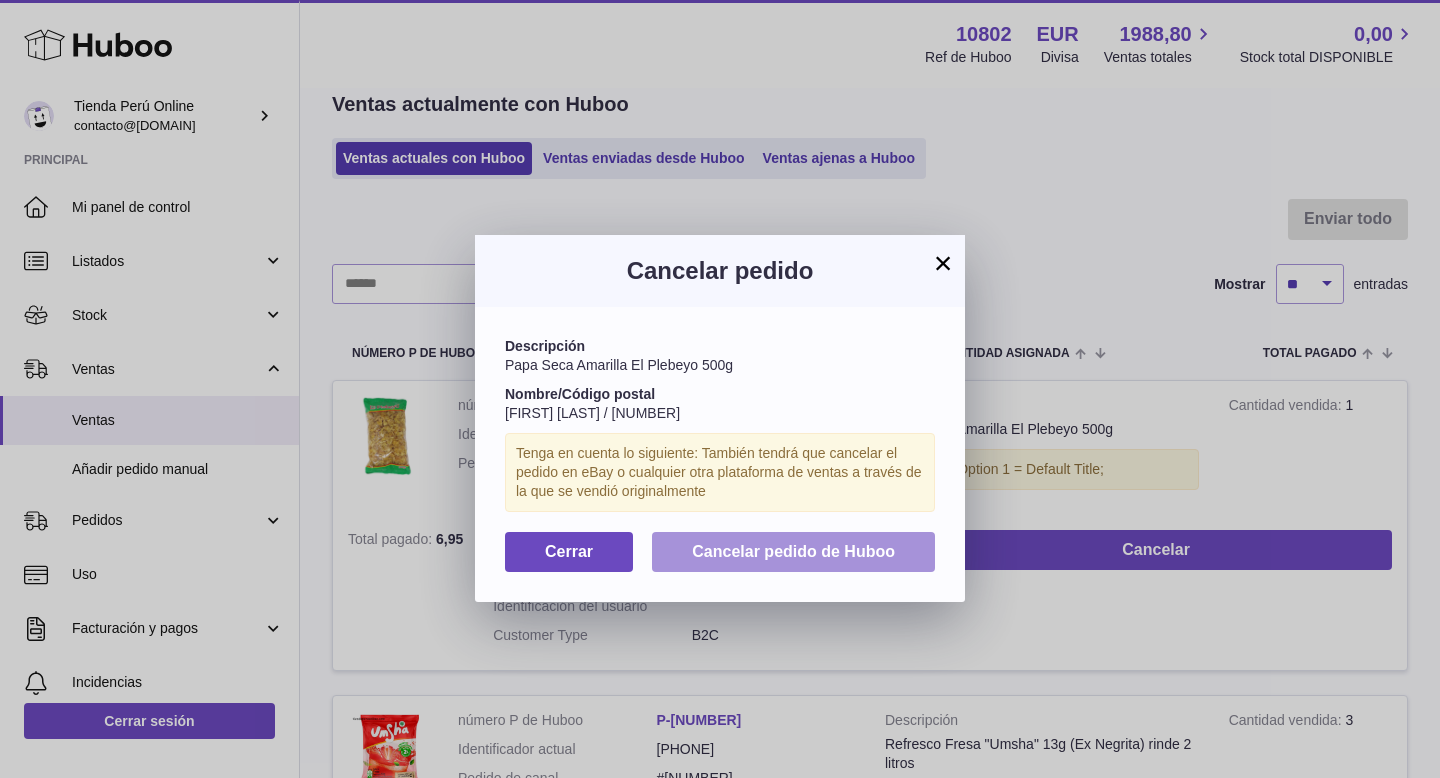 click on "Cancelar pedido de Huboo" at bounding box center (793, 551) 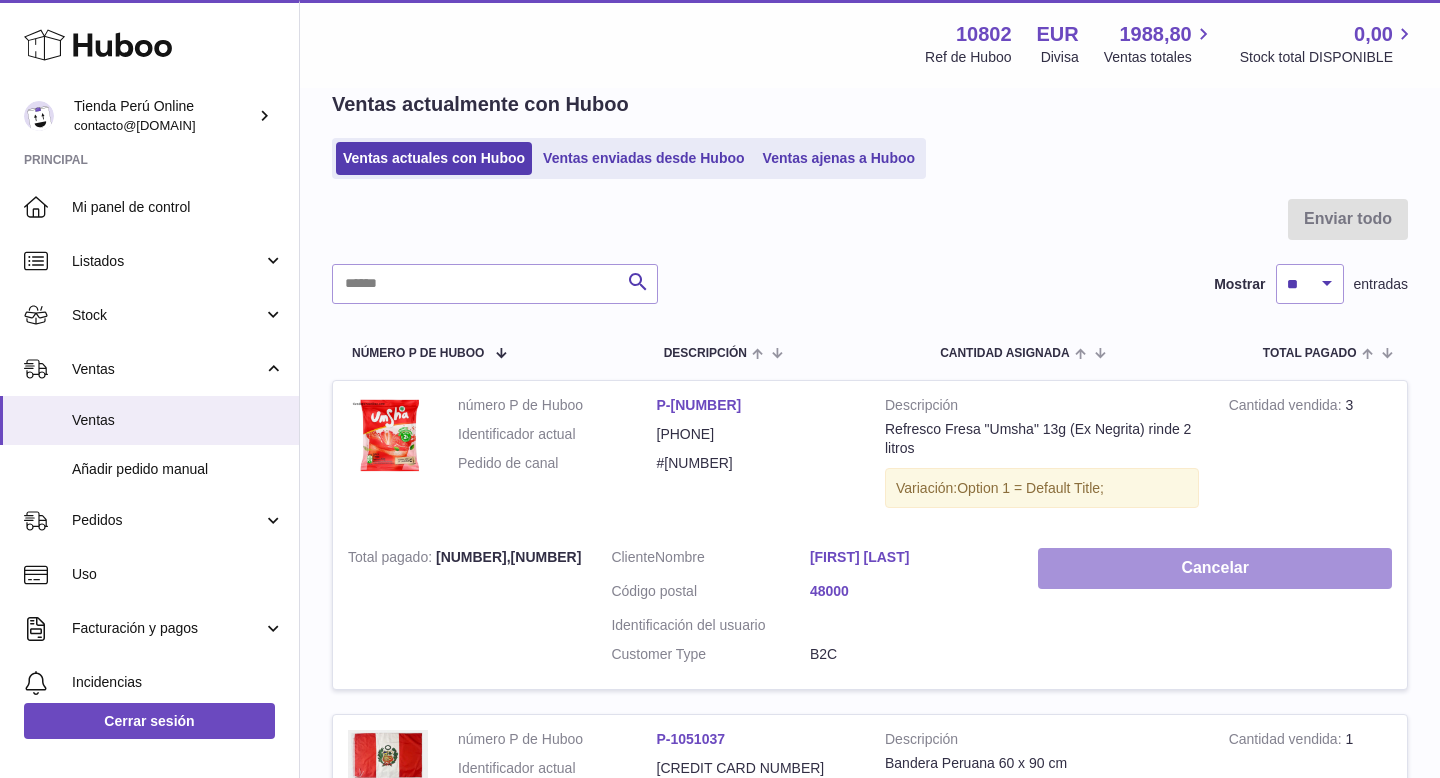 click on "Cancelar" at bounding box center (1215, 568) 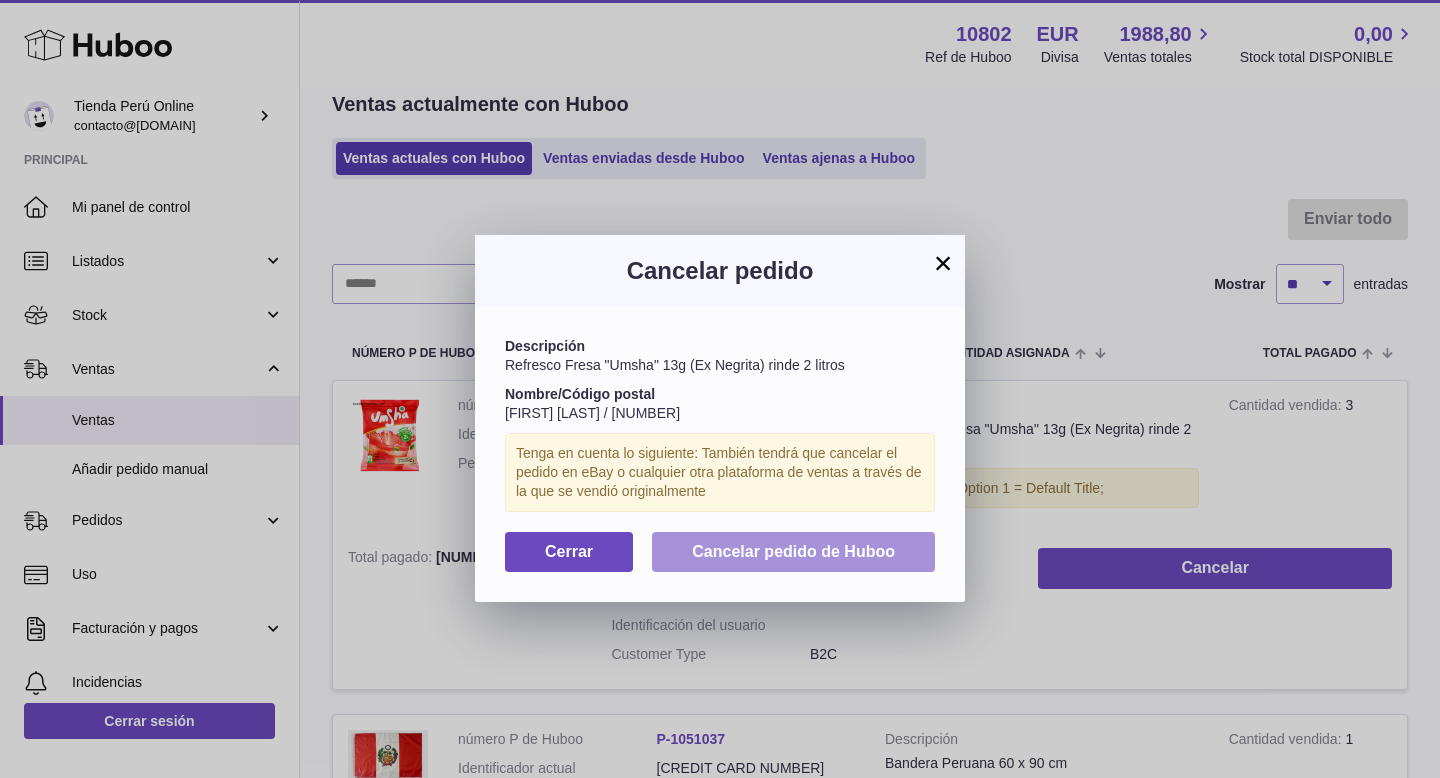 click on "Cancelar pedido de Huboo" at bounding box center (793, 551) 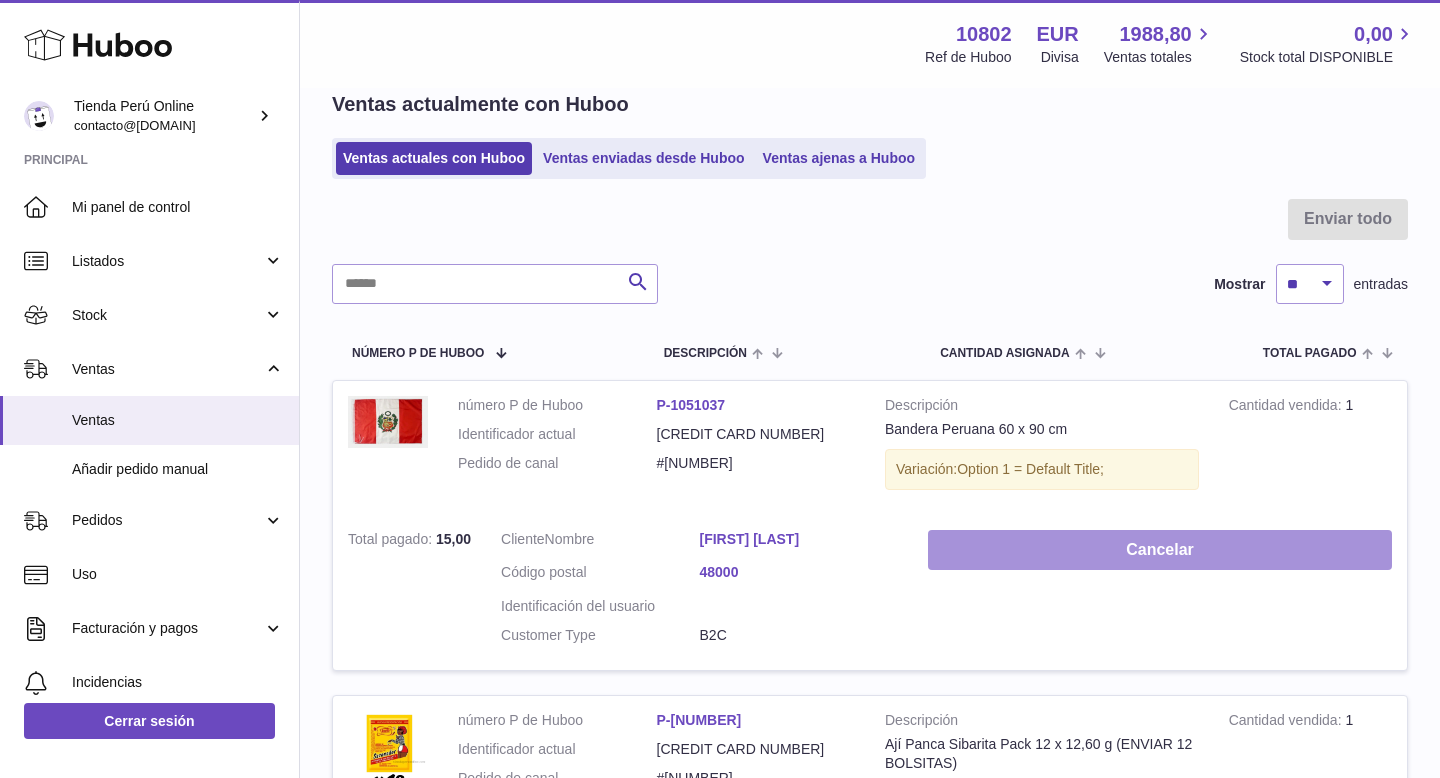 click on "Cancelar" at bounding box center [1160, 550] 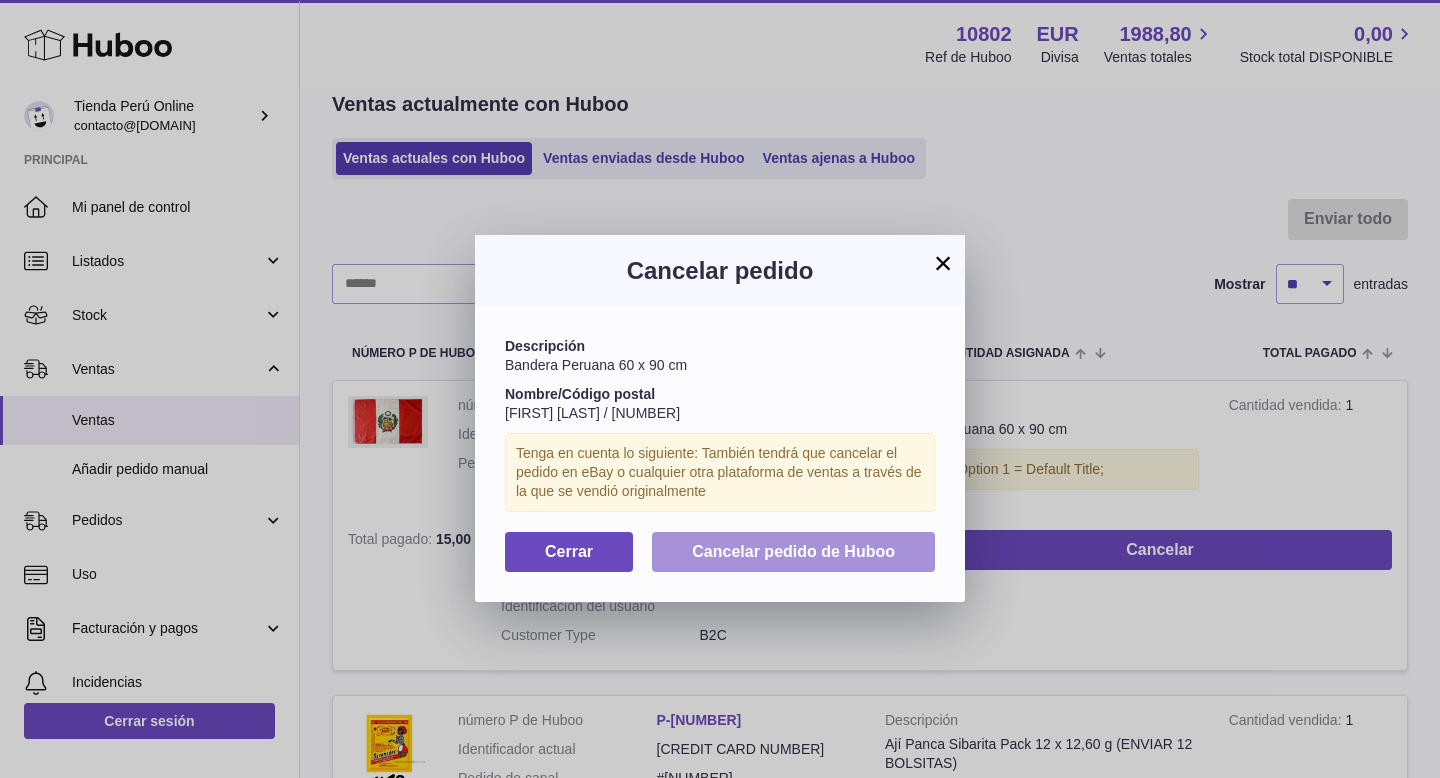 click on "Cancelar pedido de Huboo" at bounding box center (793, 551) 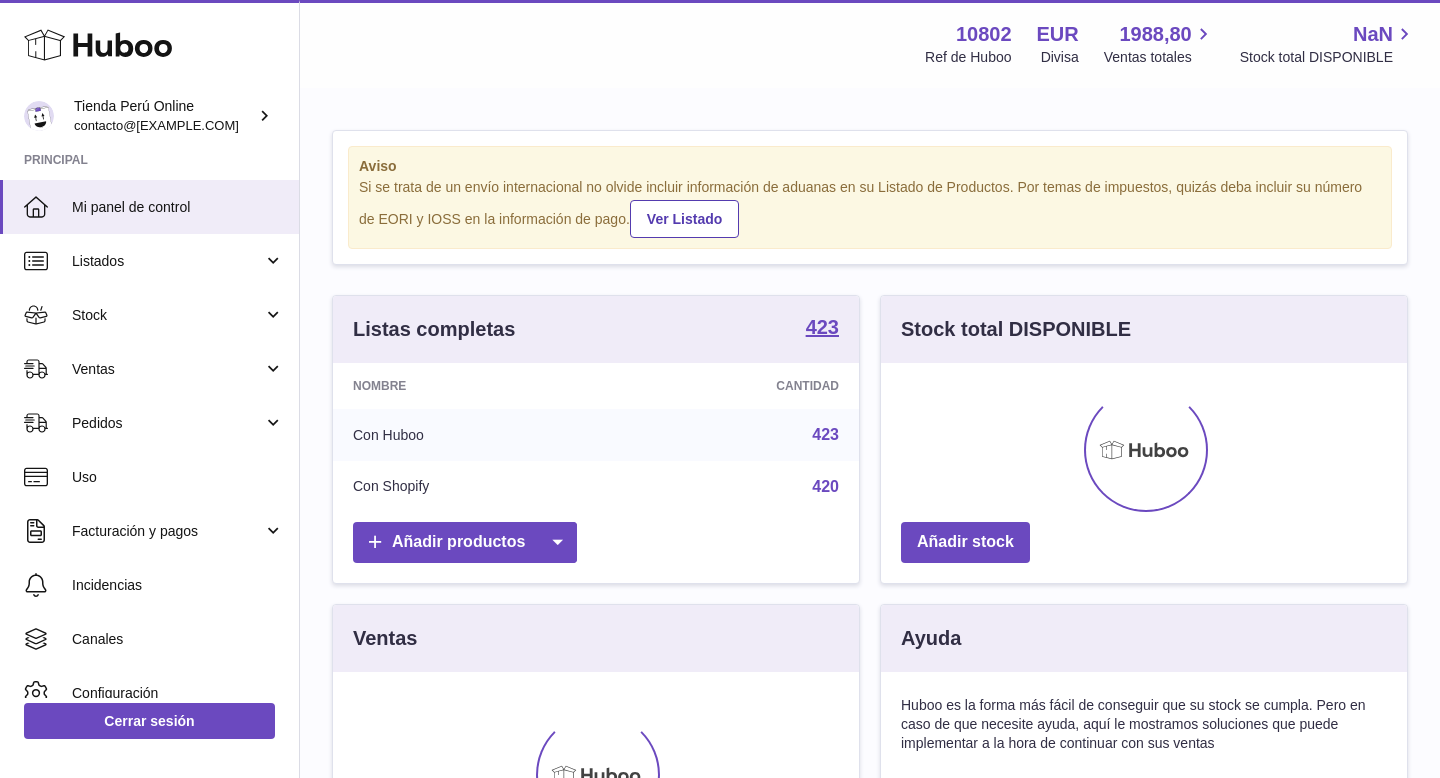scroll, scrollTop: 0, scrollLeft: 0, axis: both 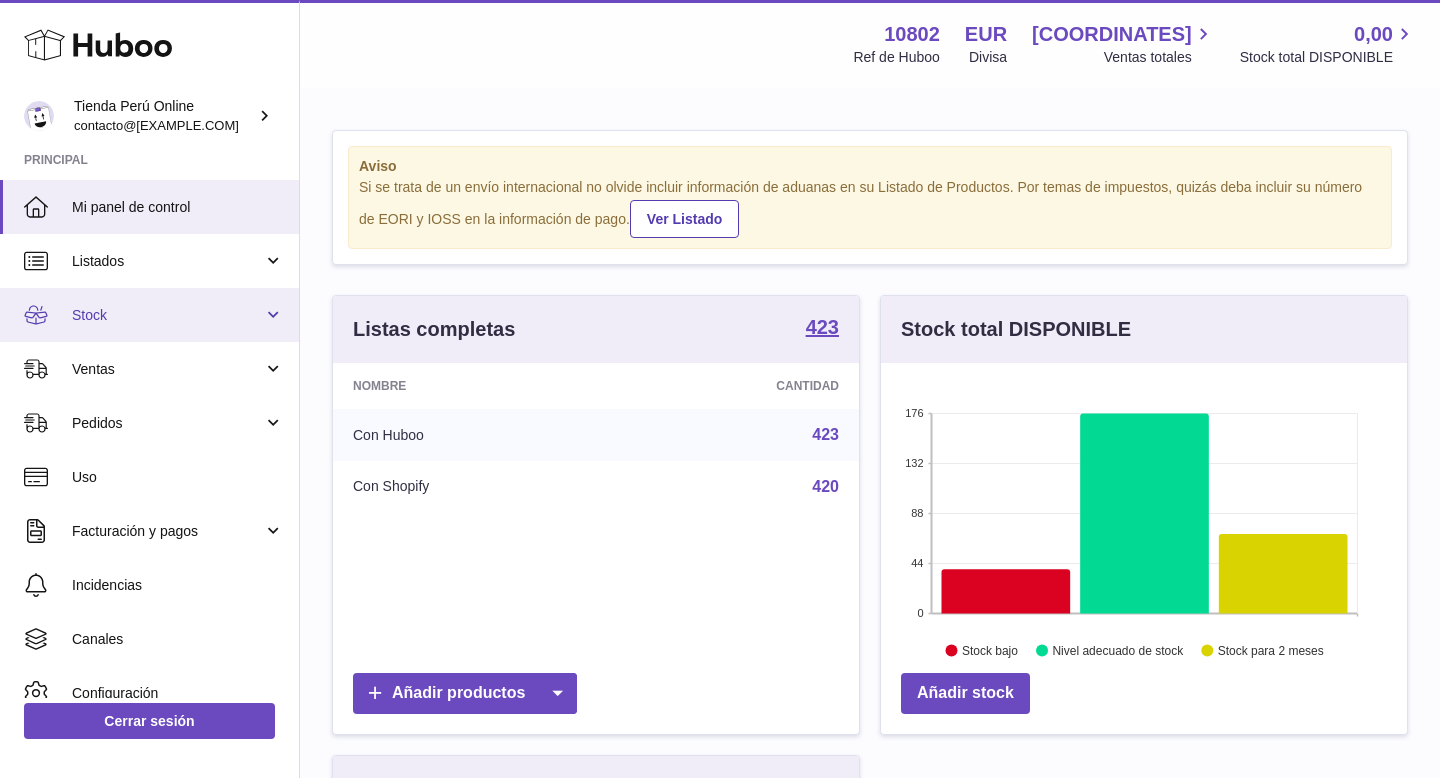 click on "Stock" at bounding box center (167, 315) 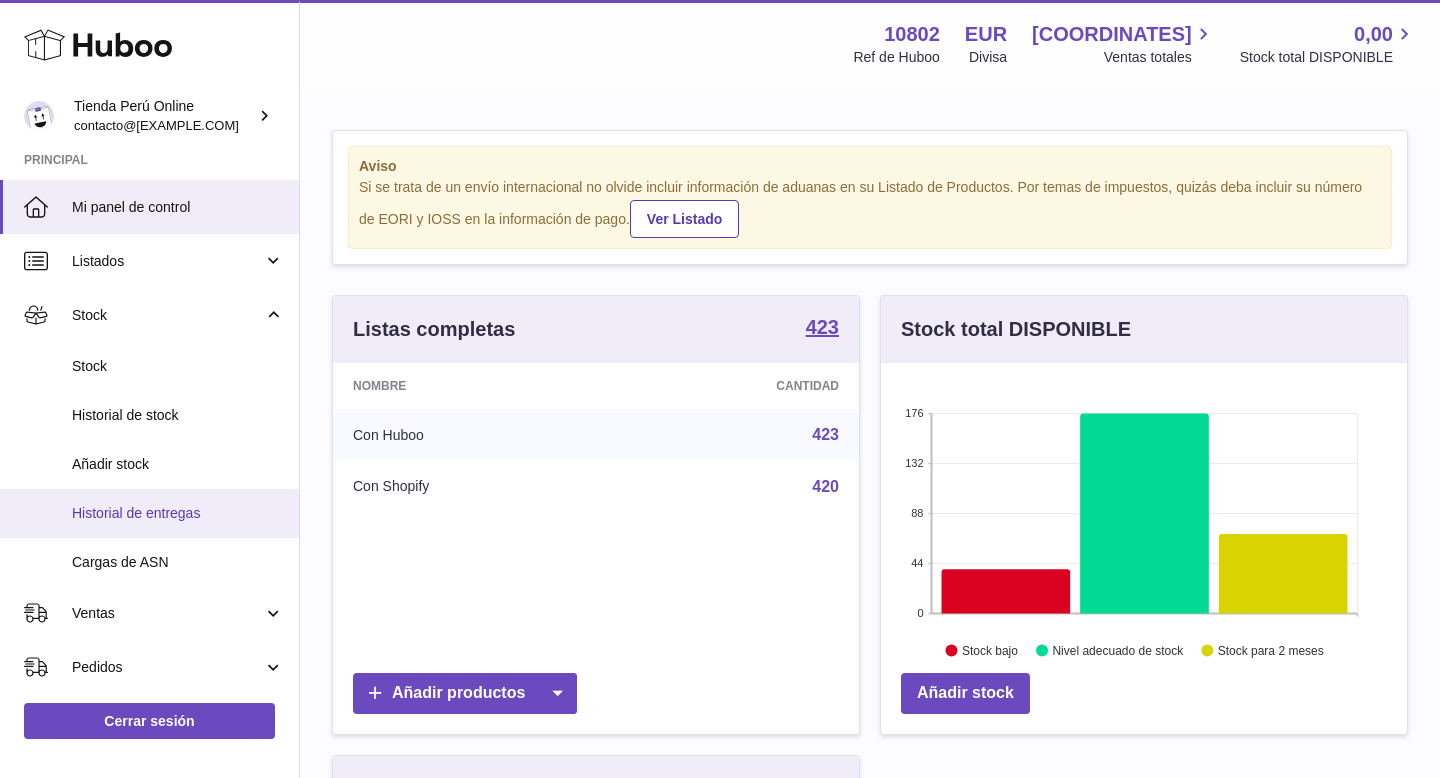 click on "Historial de entregas" at bounding box center (149, 513) 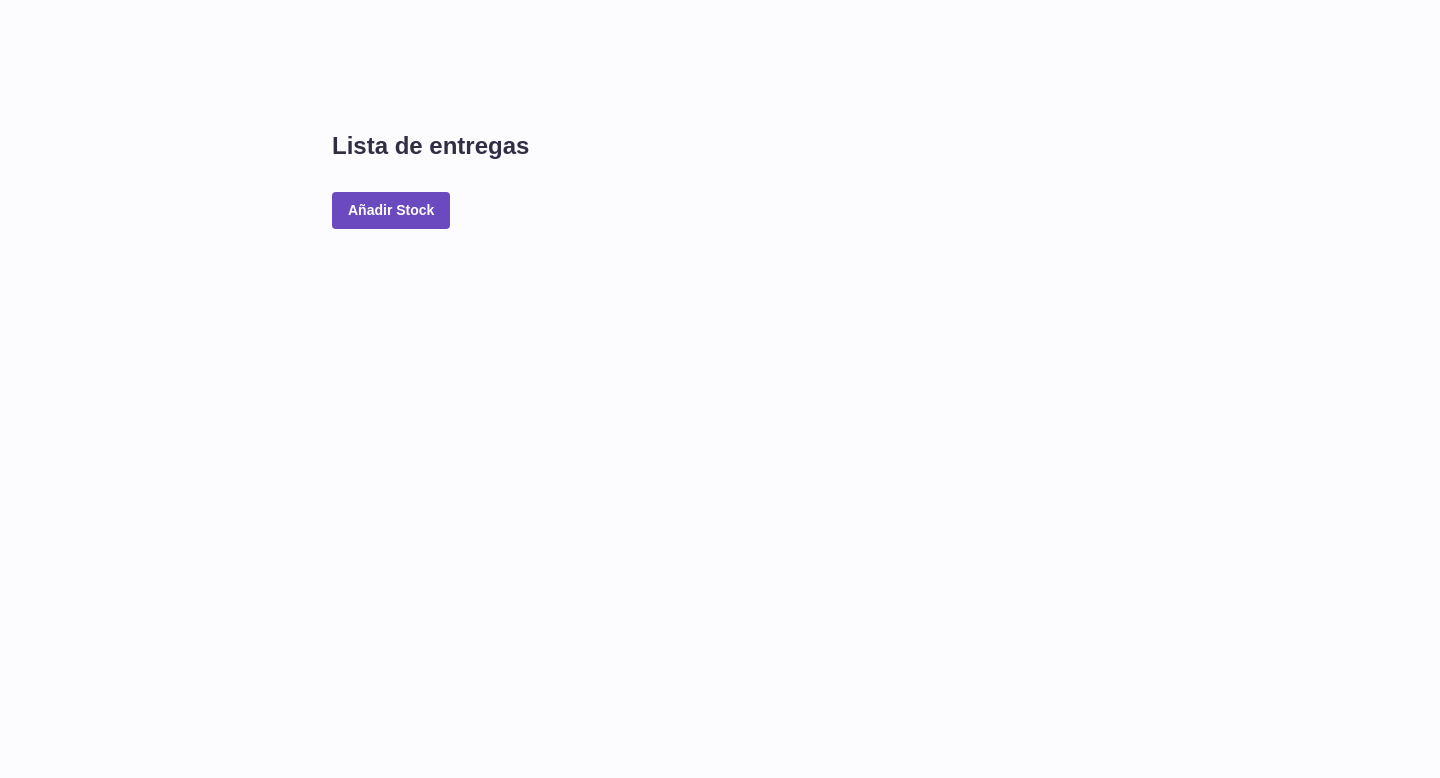 scroll, scrollTop: 0, scrollLeft: 0, axis: both 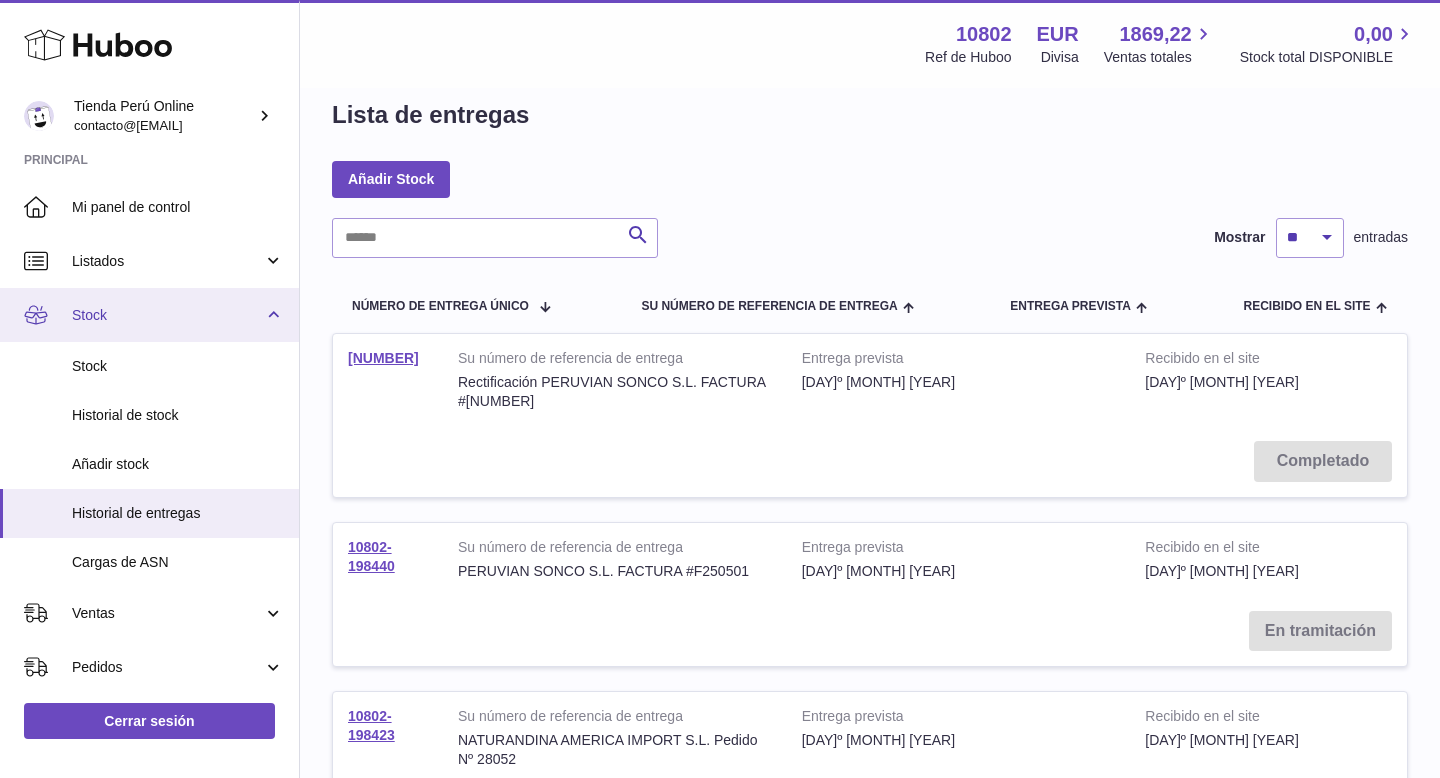 click on "Stock" at bounding box center [167, 315] 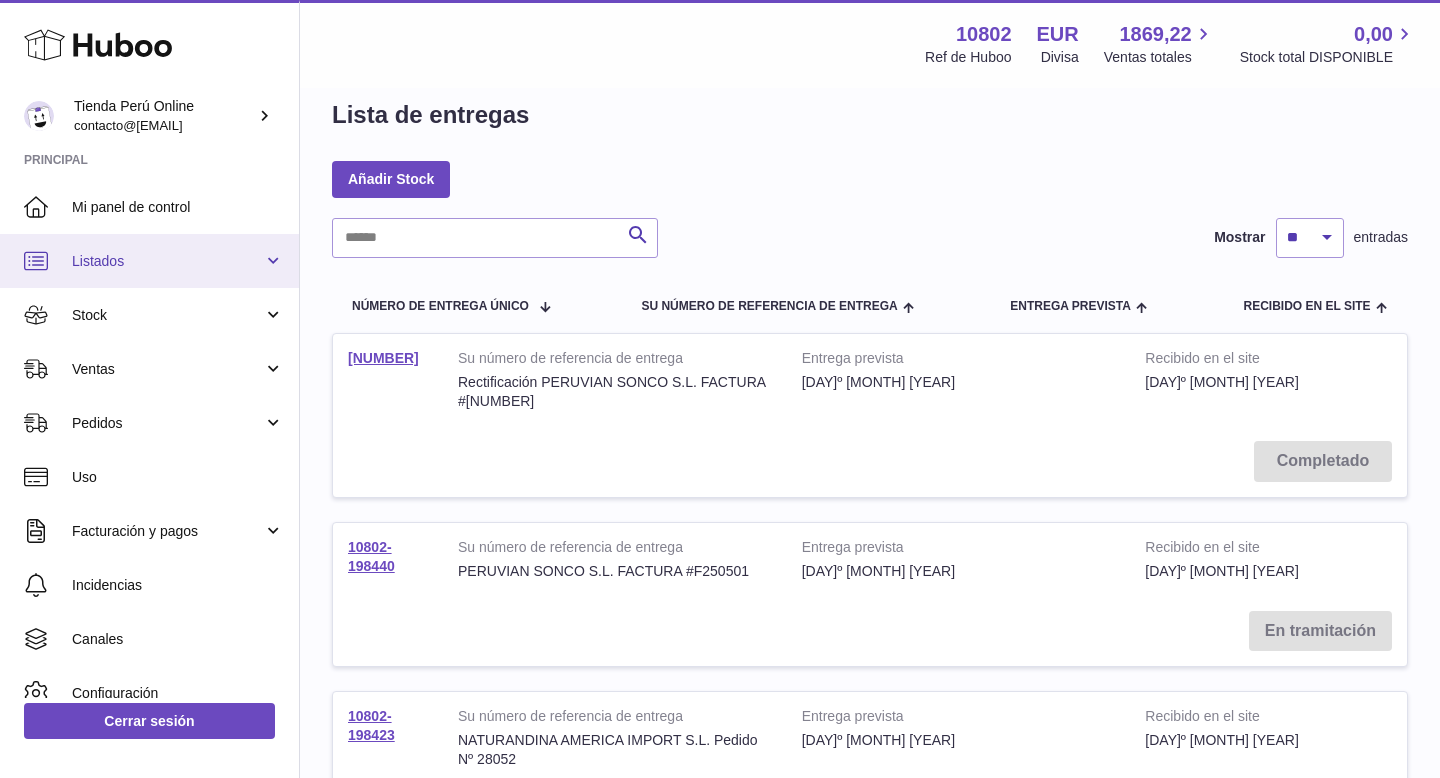 click on "Listados" at bounding box center [167, 261] 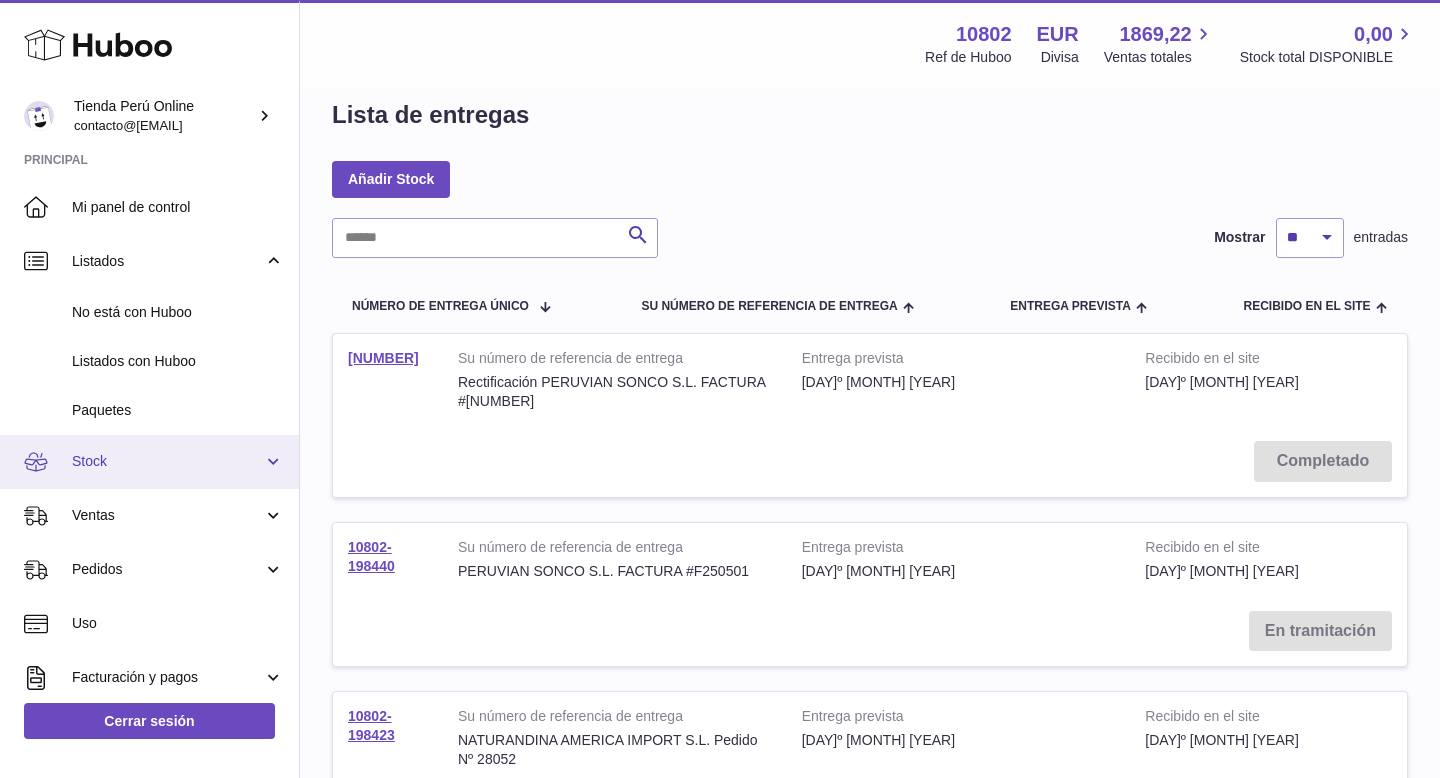 click on "Stock" at bounding box center (149, 462) 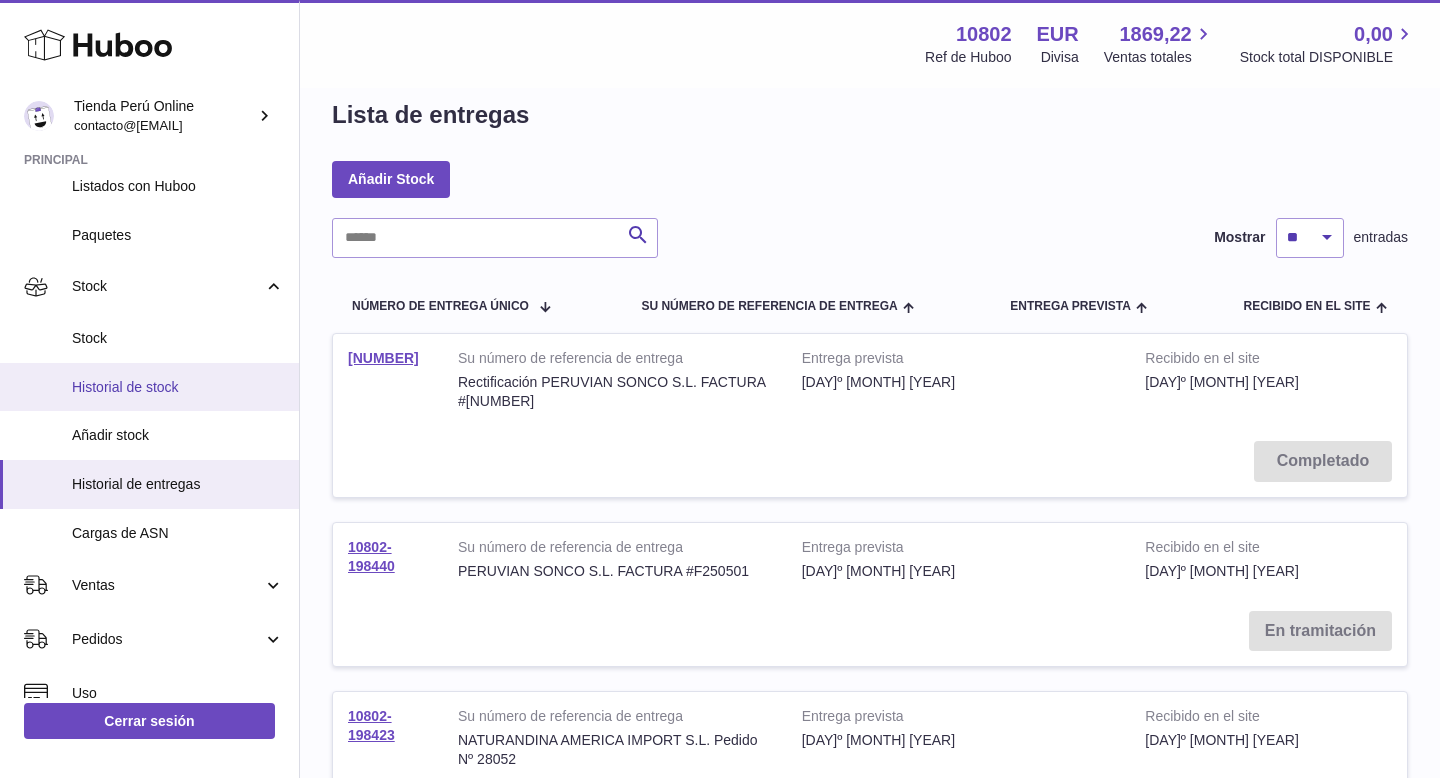 scroll, scrollTop: 182, scrollLeft: 0, axis: vertical 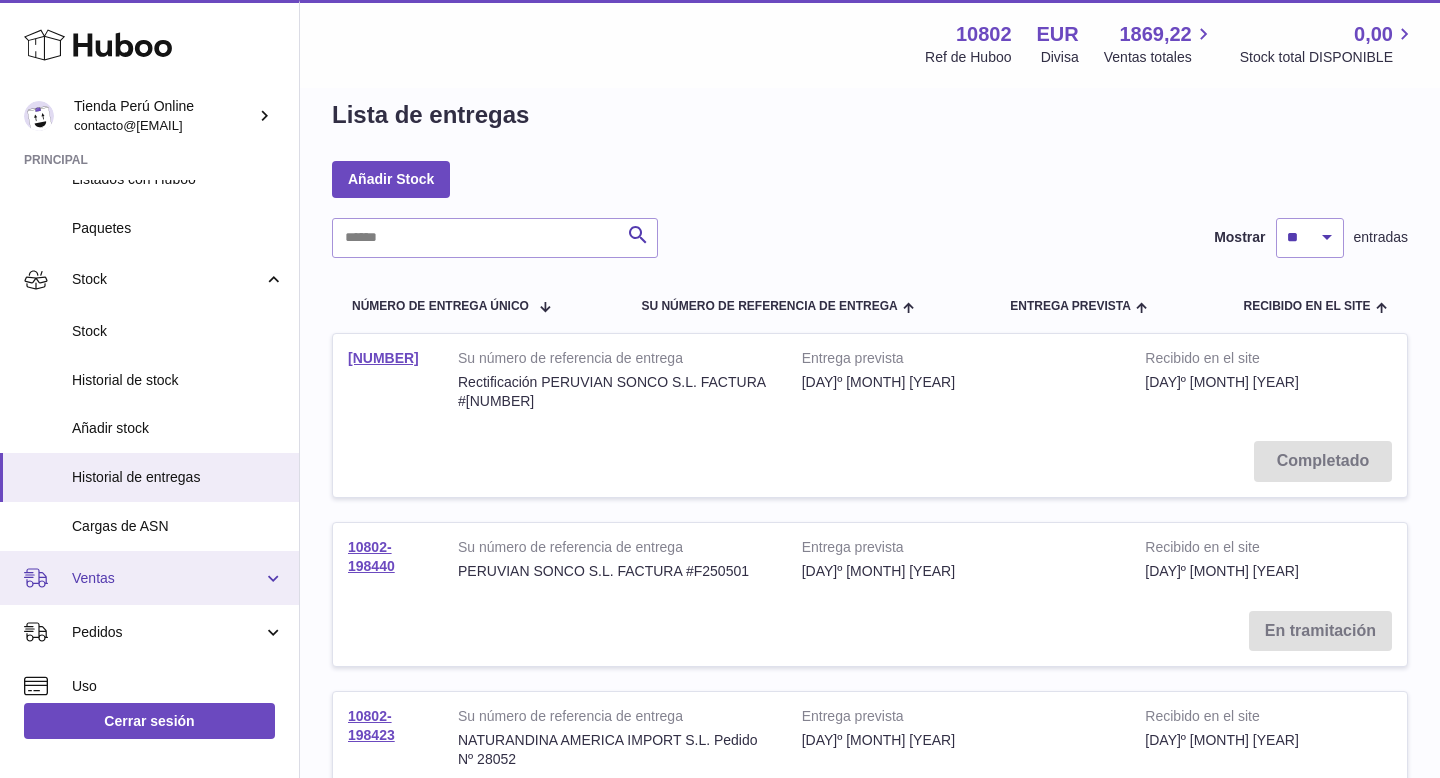 click on "Ventas" at bounding box center (167, 578) 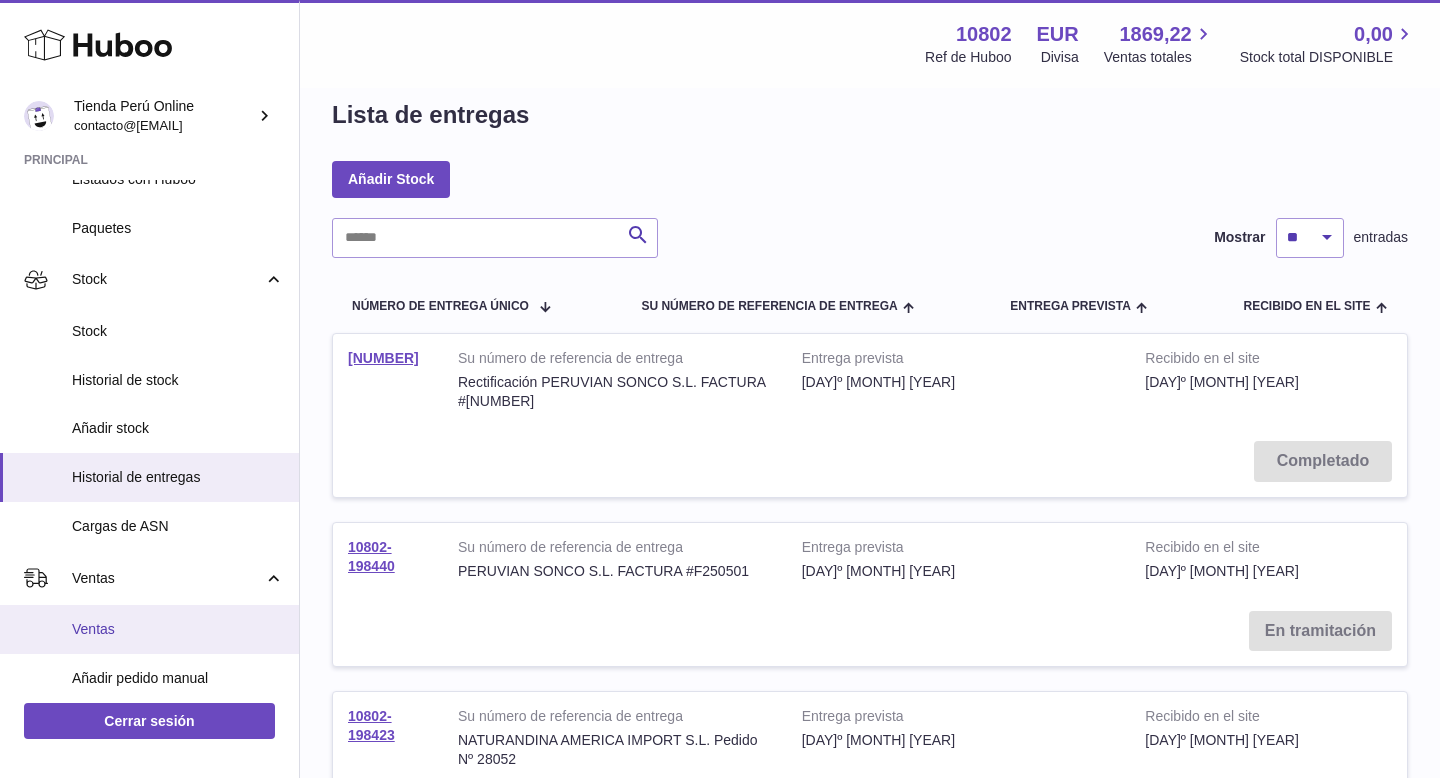 click on "Ventas" at bounding box center (178, 629) 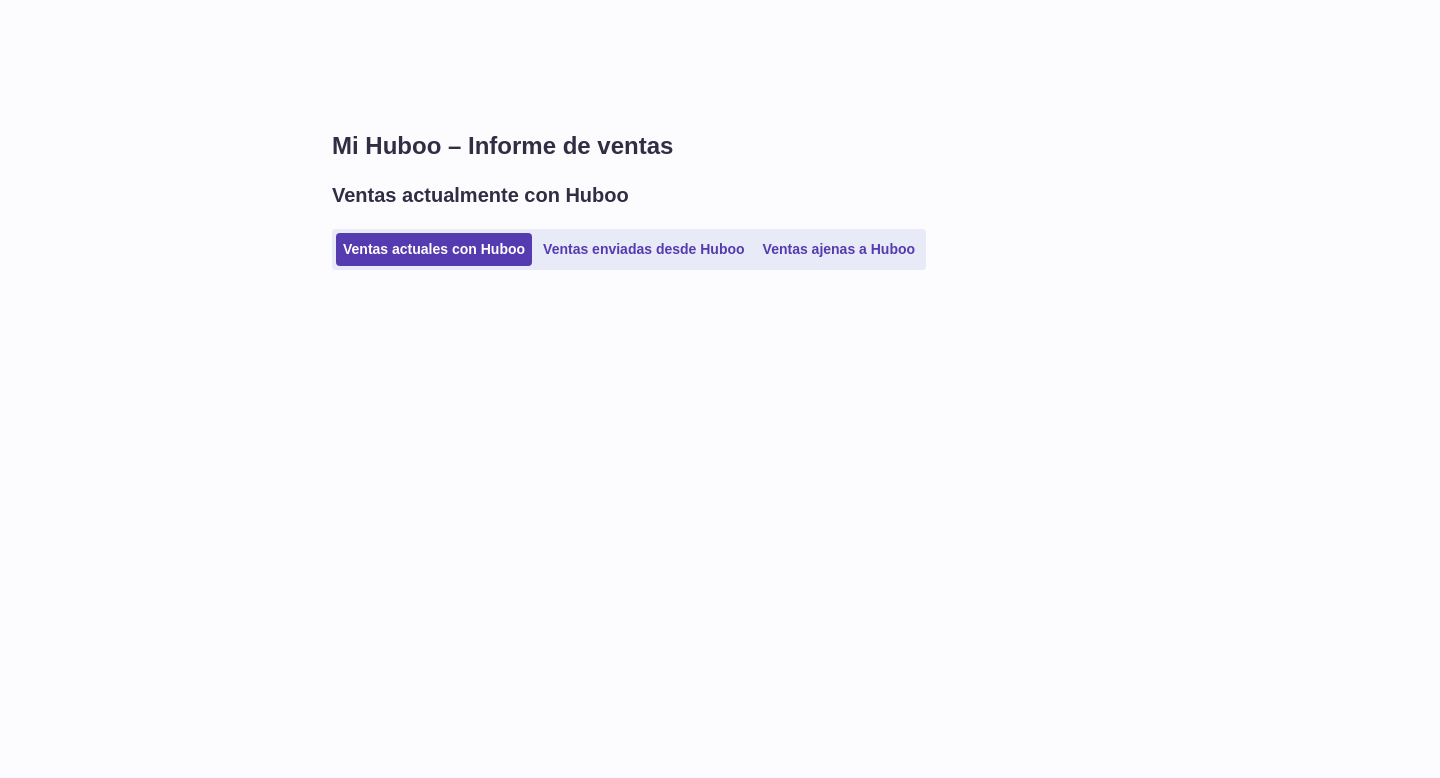 scroll, scrollTop: 0, scrollLeft: 0, axis: both 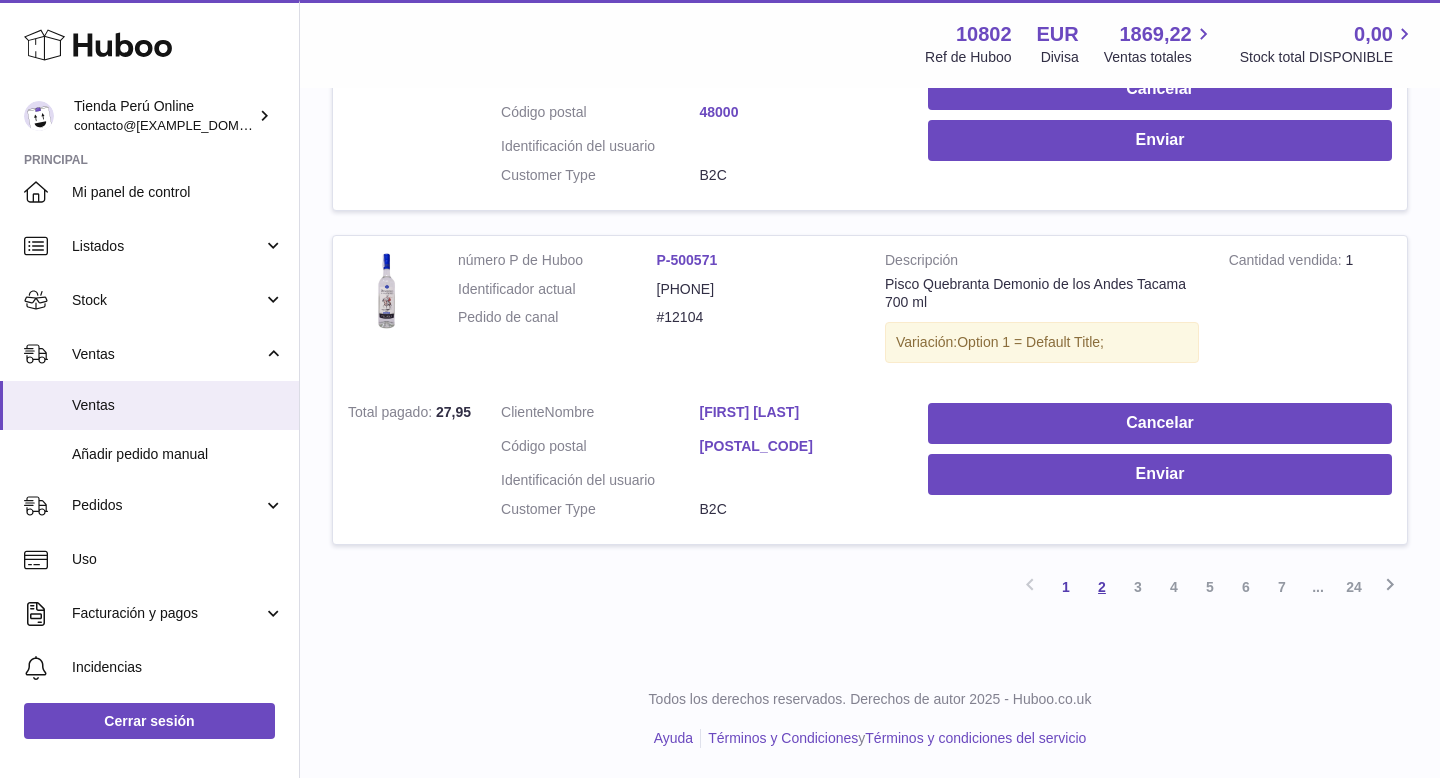click on "2" at bounding box center (1102, 587) 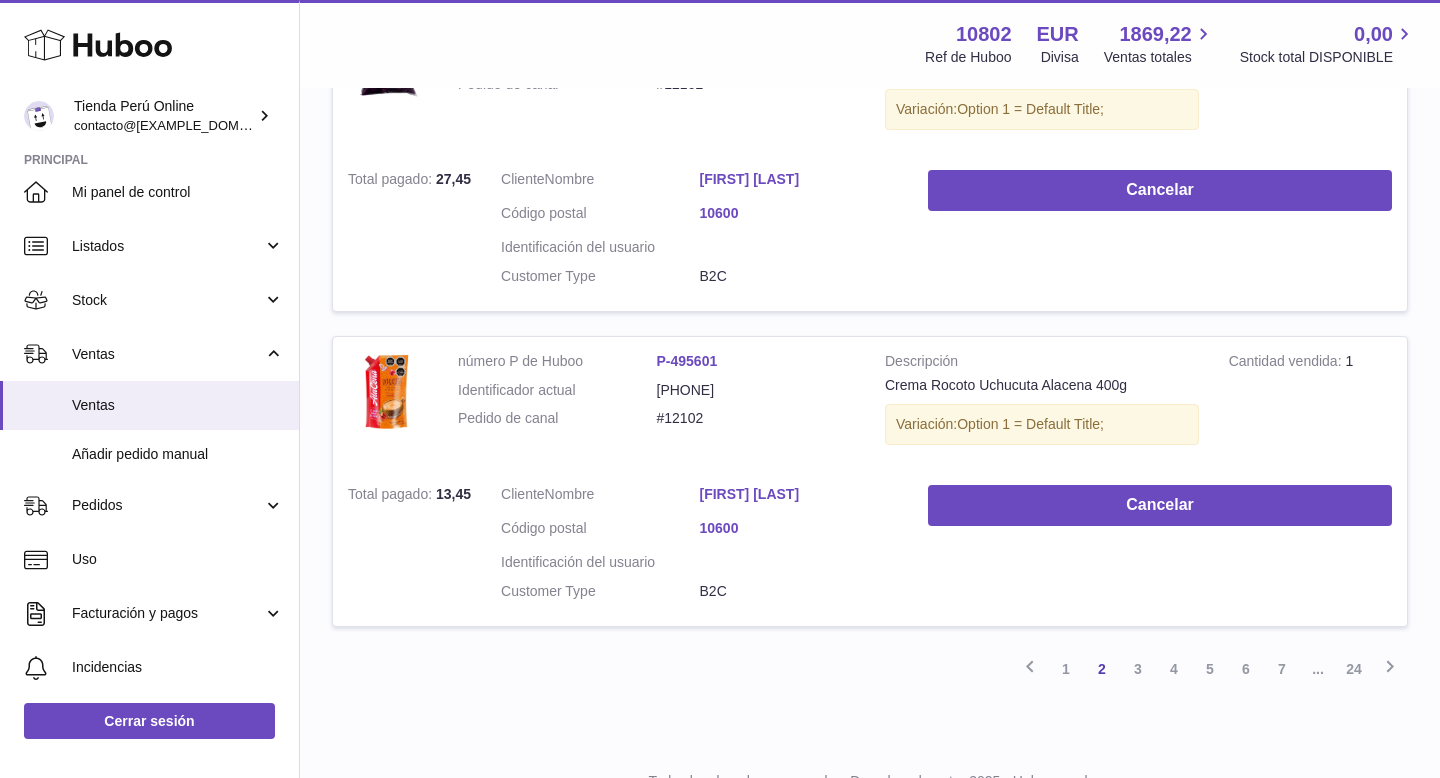 scroll, scrollTop: 3111, scrollLeft: 0, axis: vertical 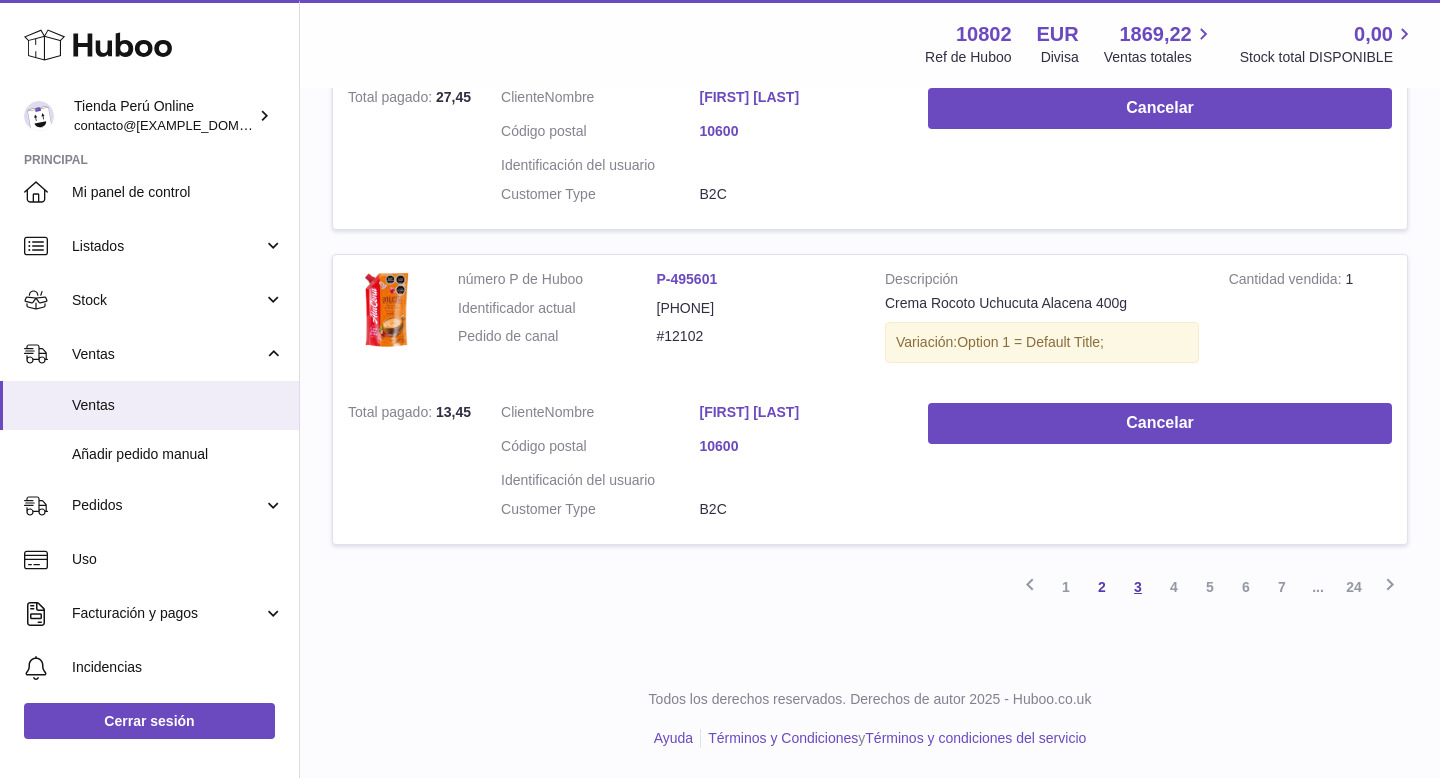 click on "3" at bounding box center (1138, 587) 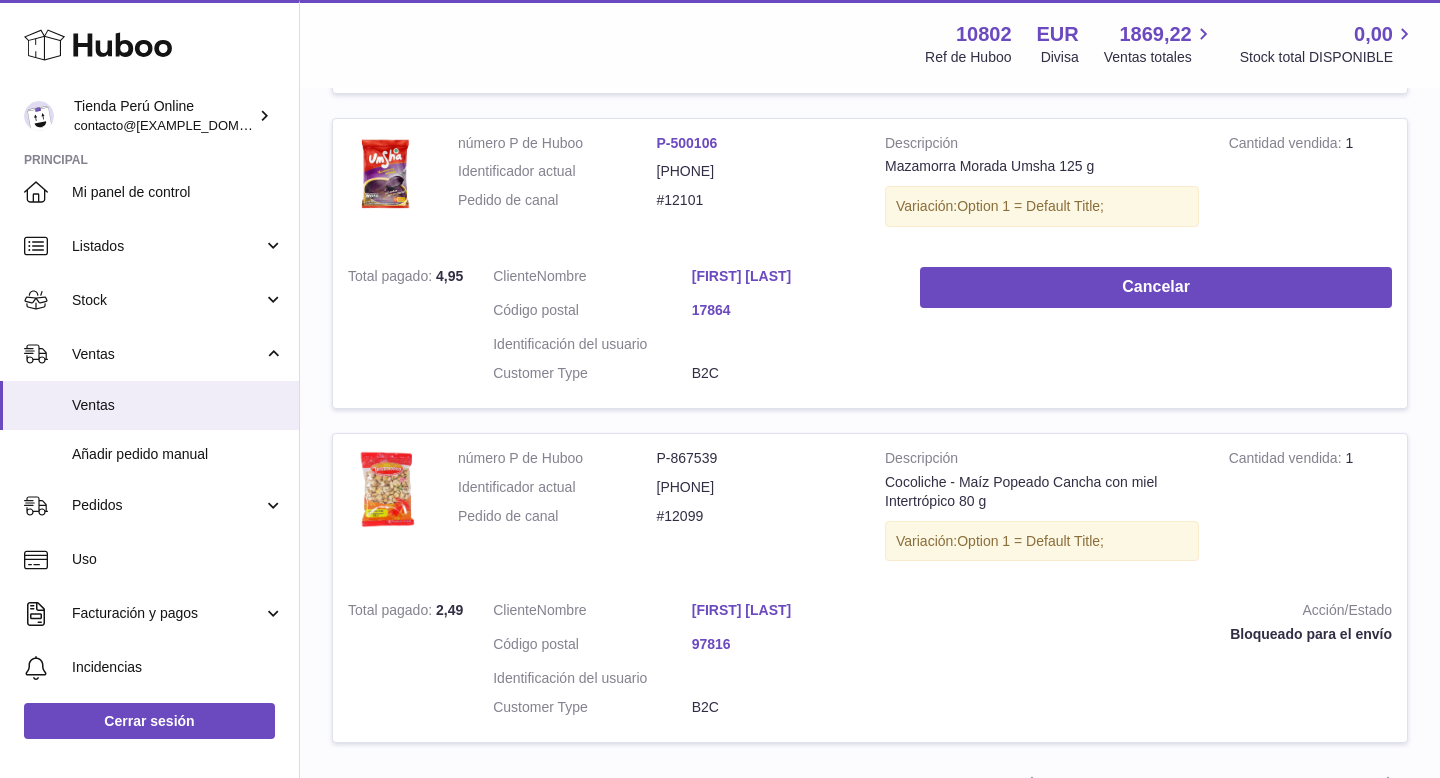 scroll, scrollTop: 3092, scrollLeft: 0, axis: vertical 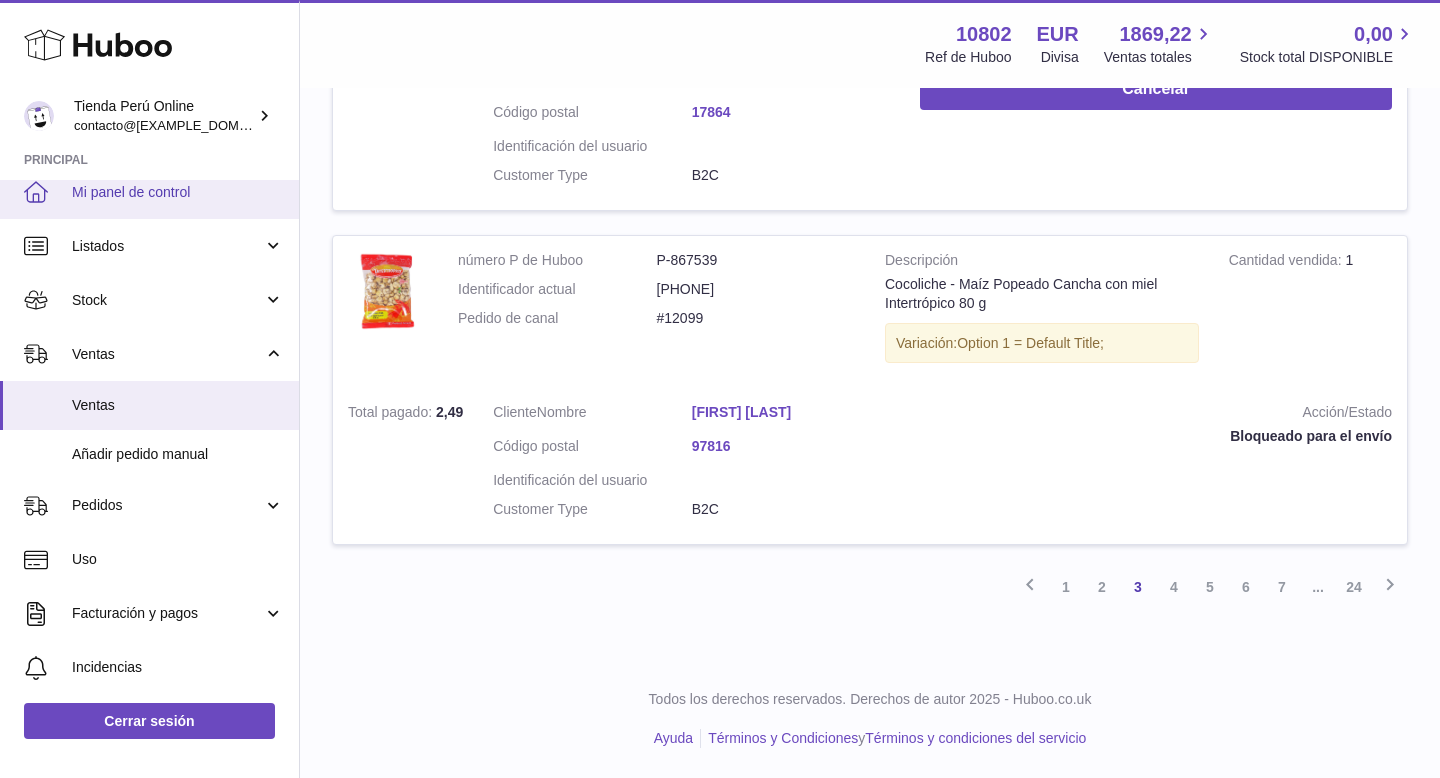 click on "Mi panel de control" at bounding box center [178, 192] 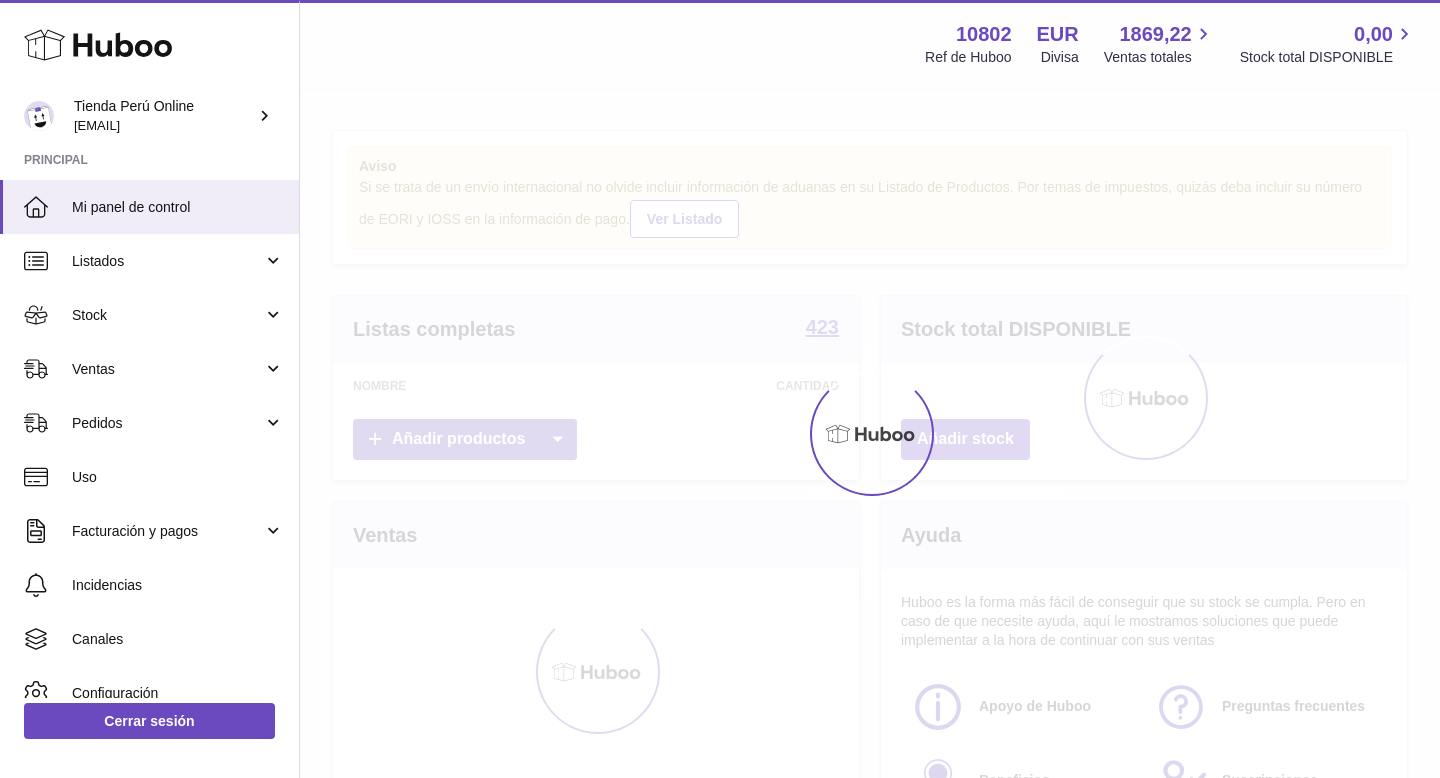 scroll, scrollTop: 0, scrollLeft: 0, axis: both 